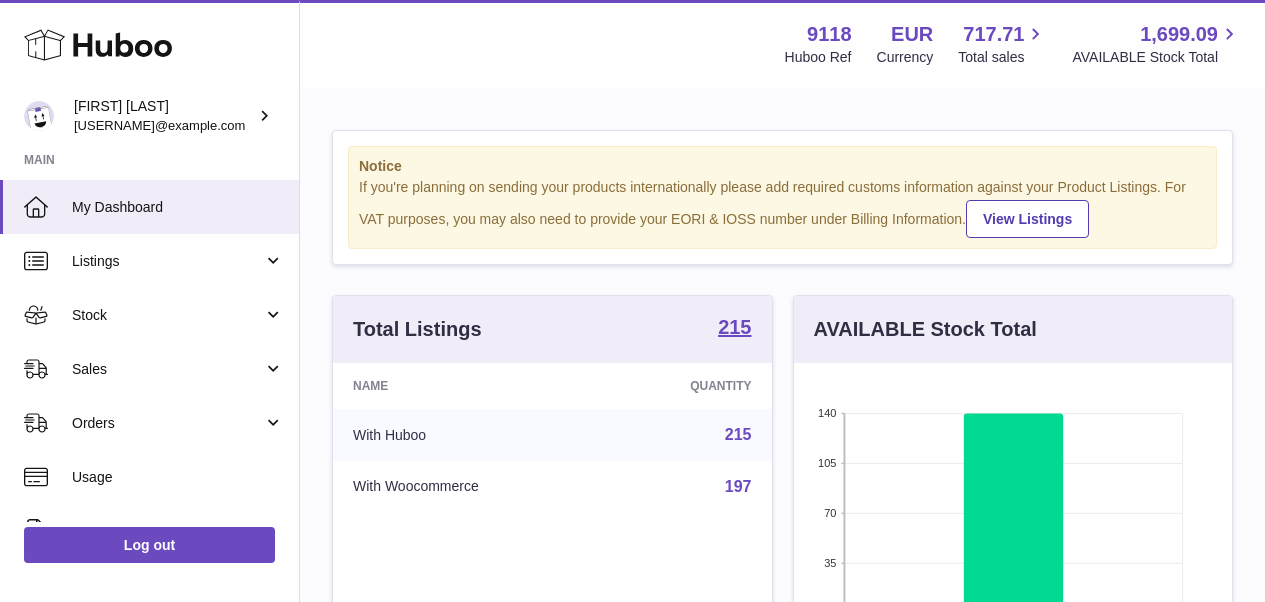 scroll, scrollTop: 0, scrollLeft: 0, axis: both 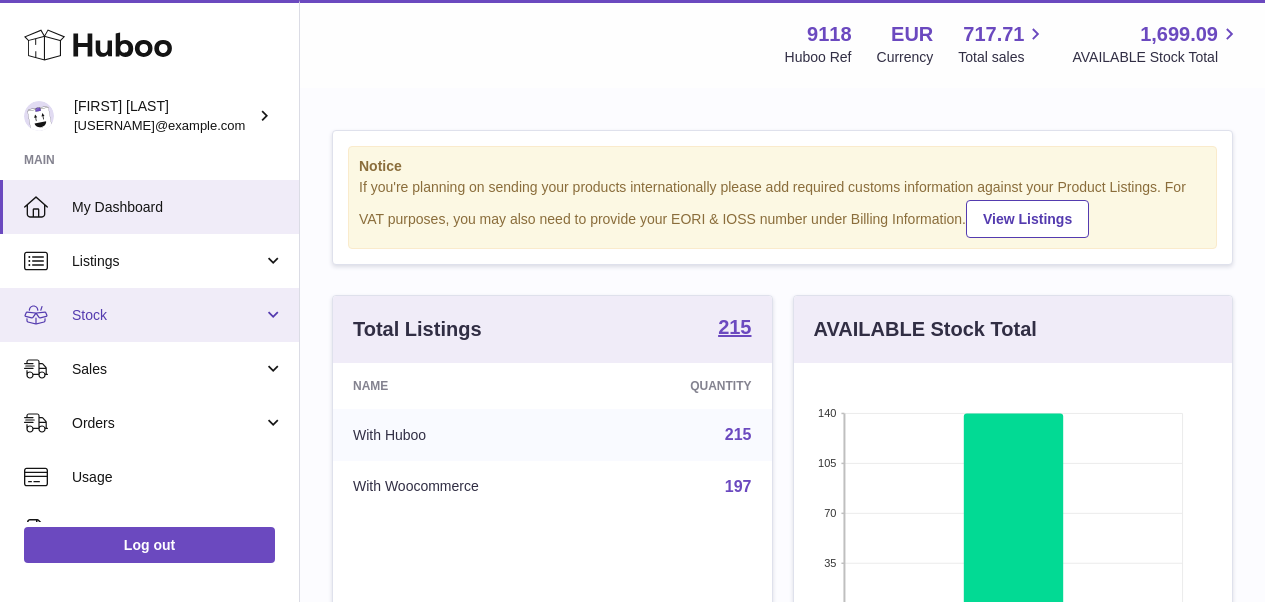 click on "Stock" at bounding box center [167, 315] 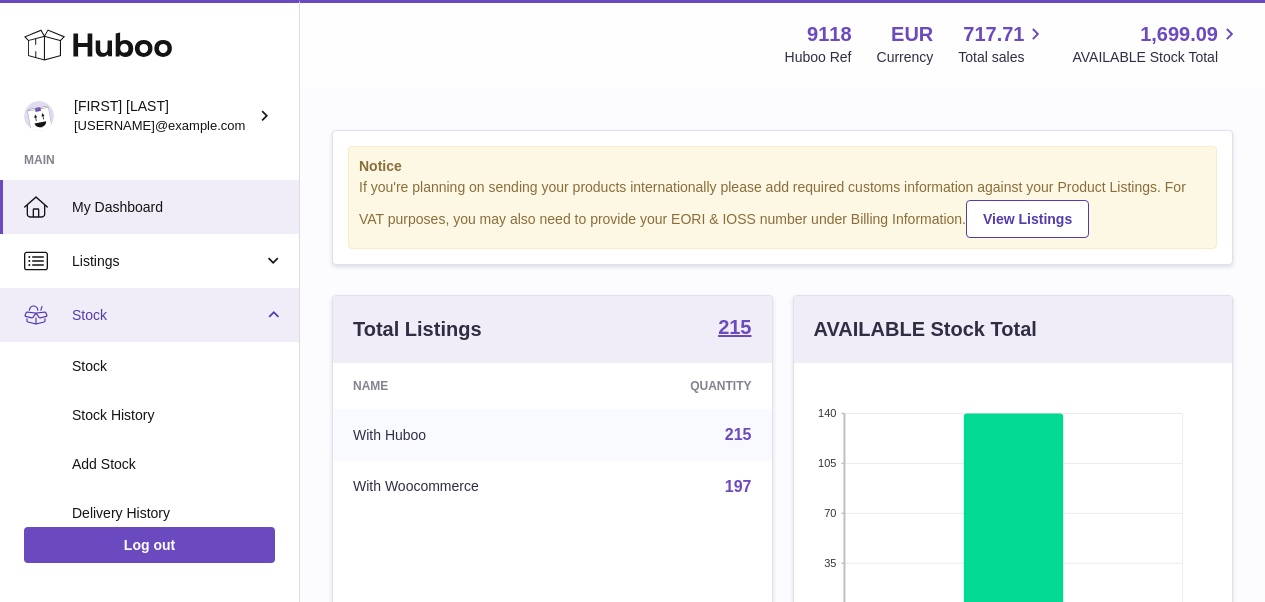 click on "Stock" at bounding box center (149, 315) 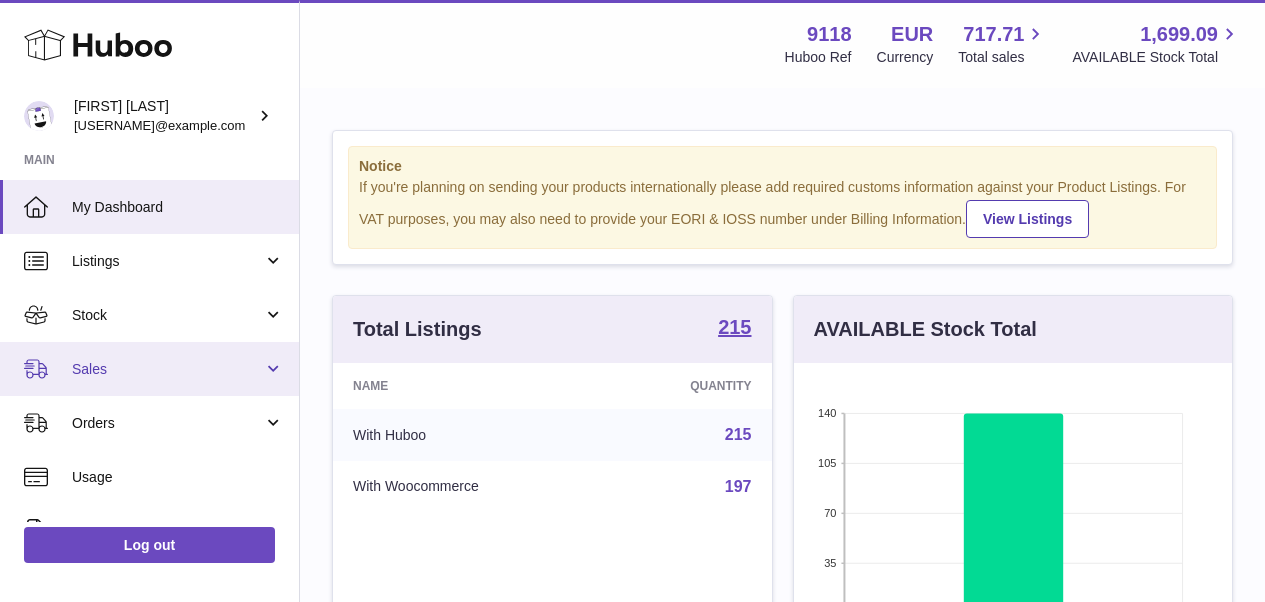 click on "Sales" at bounding box center [167, 369] 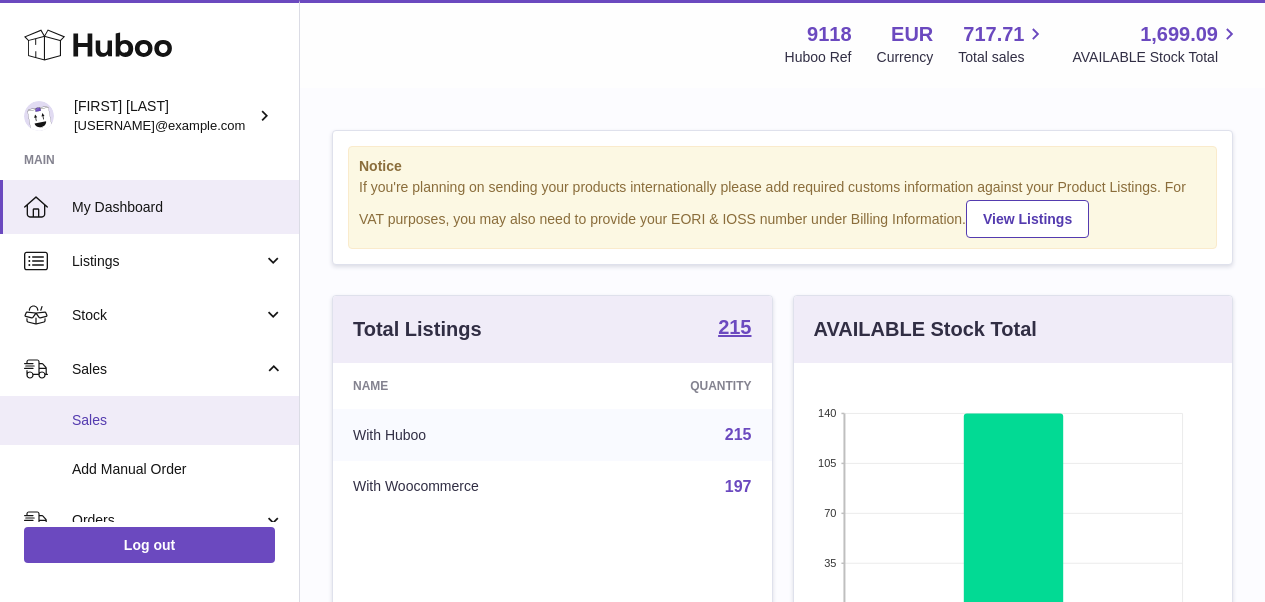 click on "Sales" at bounding box center [178, 420] 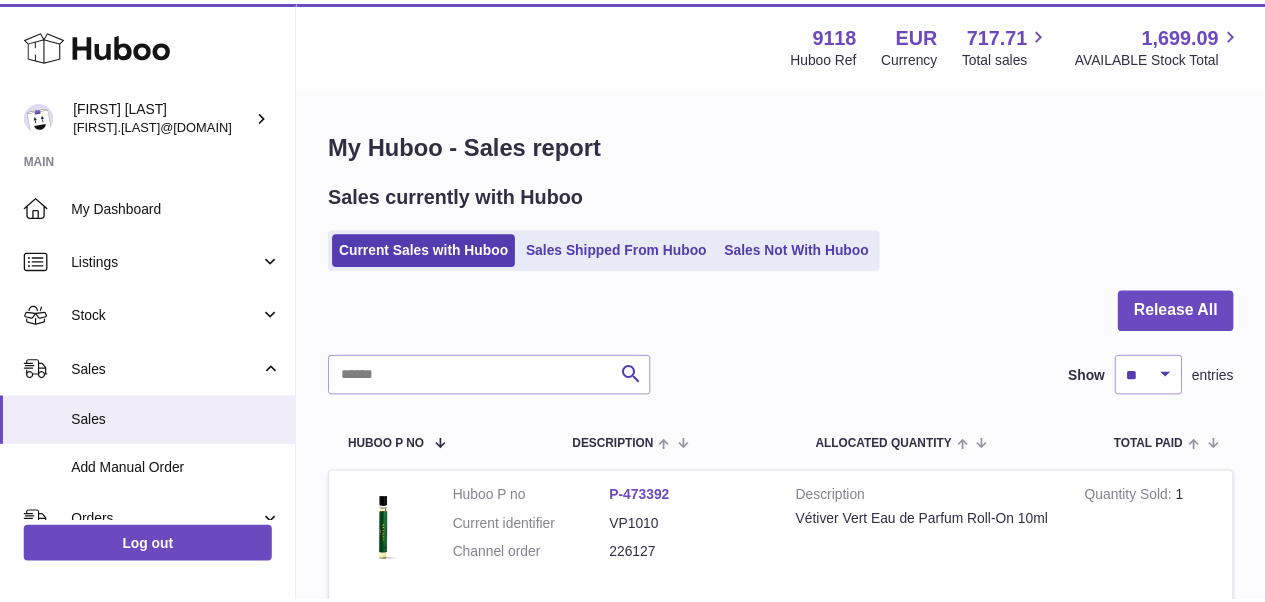 scroll, scrollTop: 0, scrollLeft: 0, axis: both 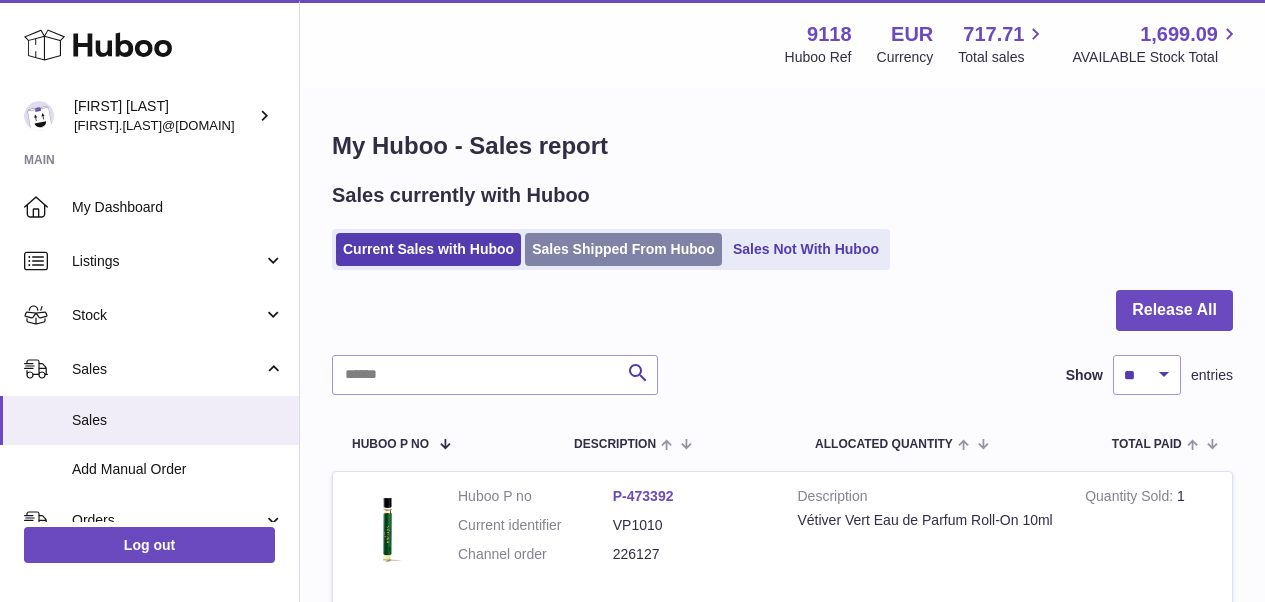 click on "Sales Shipped From Huboo" at bounding box center (623, 249) 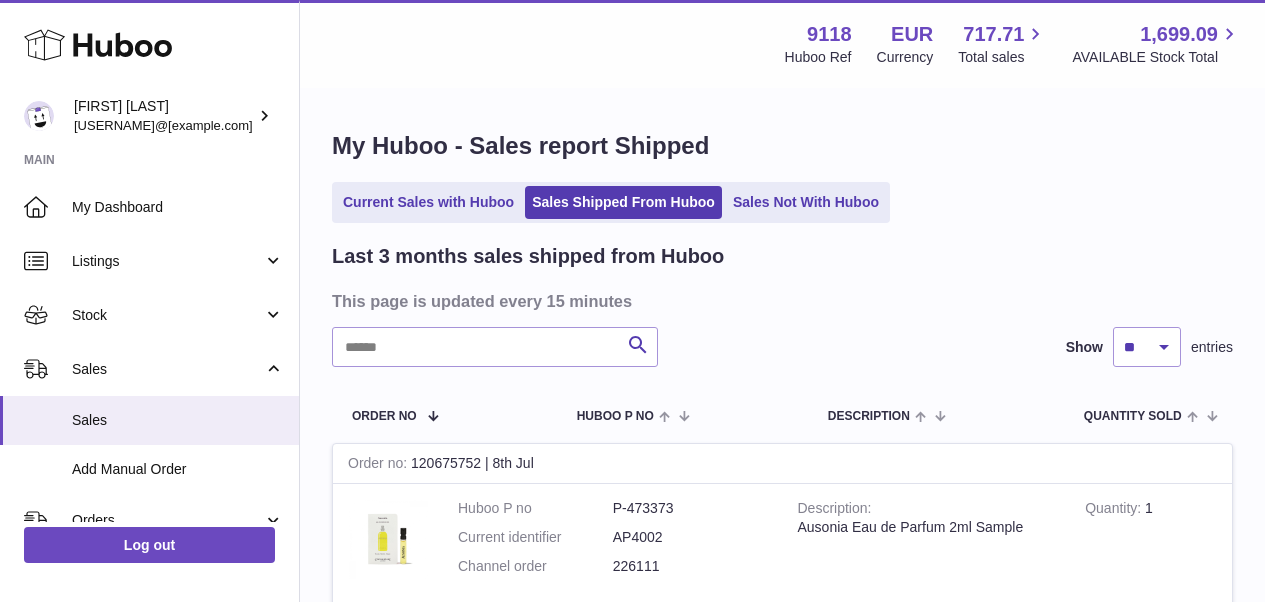 scroll, scrollTop: 0, scrollLeft: 0, axis: both 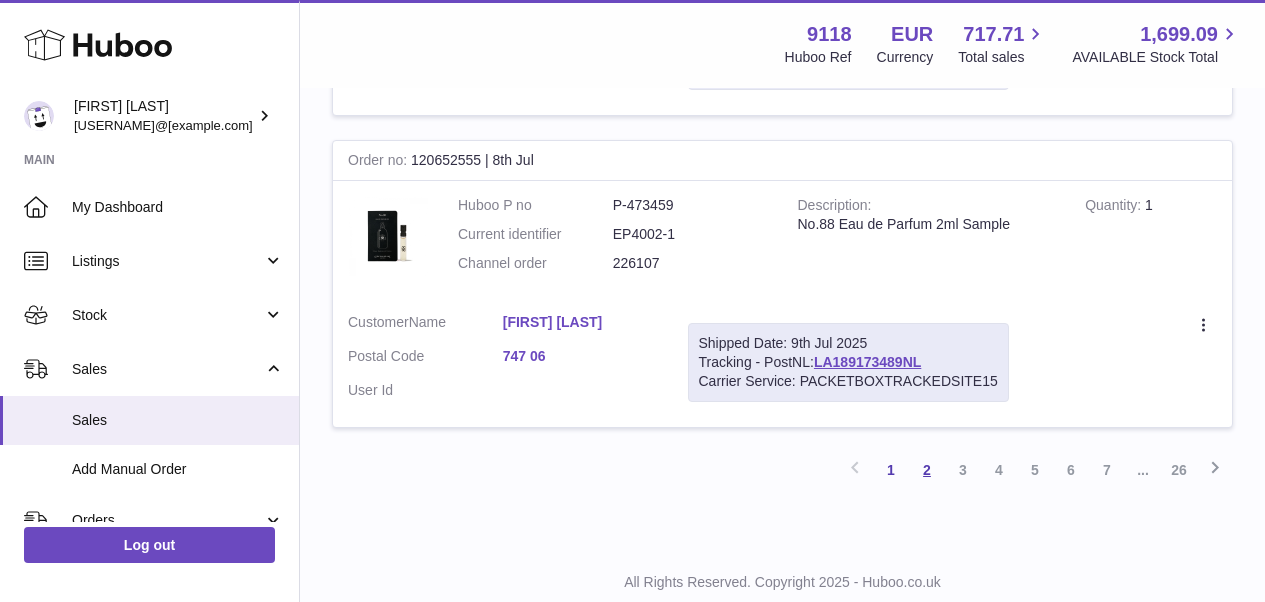 click on "2" at bounding box center [927, 470] 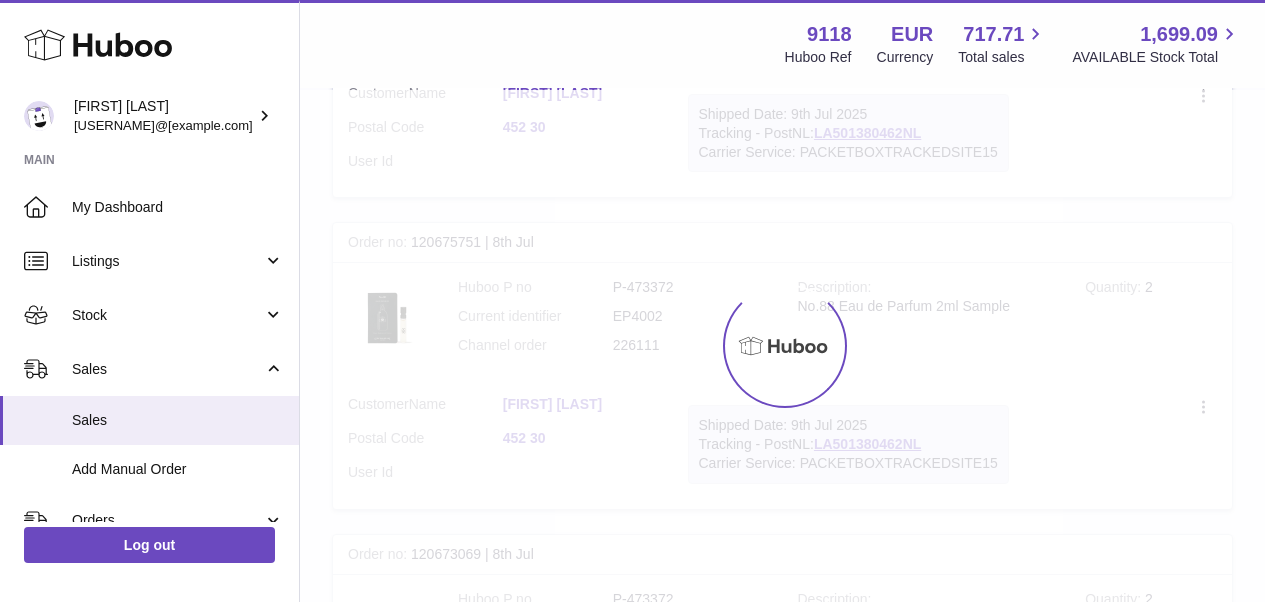 scroll, scrollTop: 90, scrollLeft: 0, axis: vertical 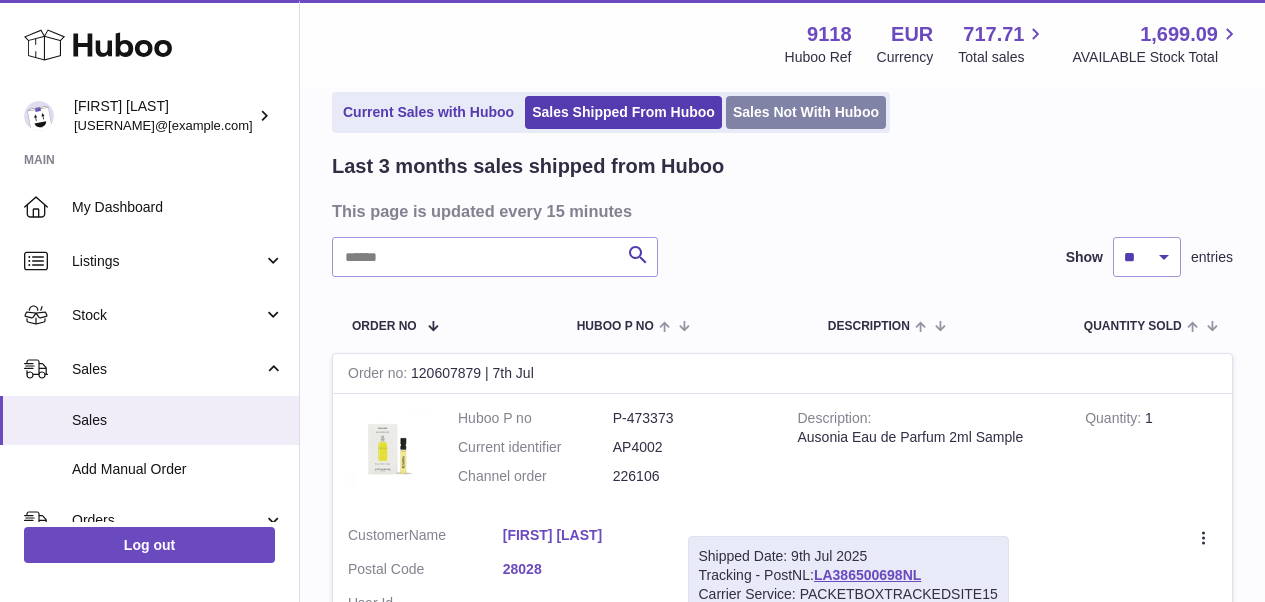 click on "Sales Not With Huboo" at bounding box center [806, 112] 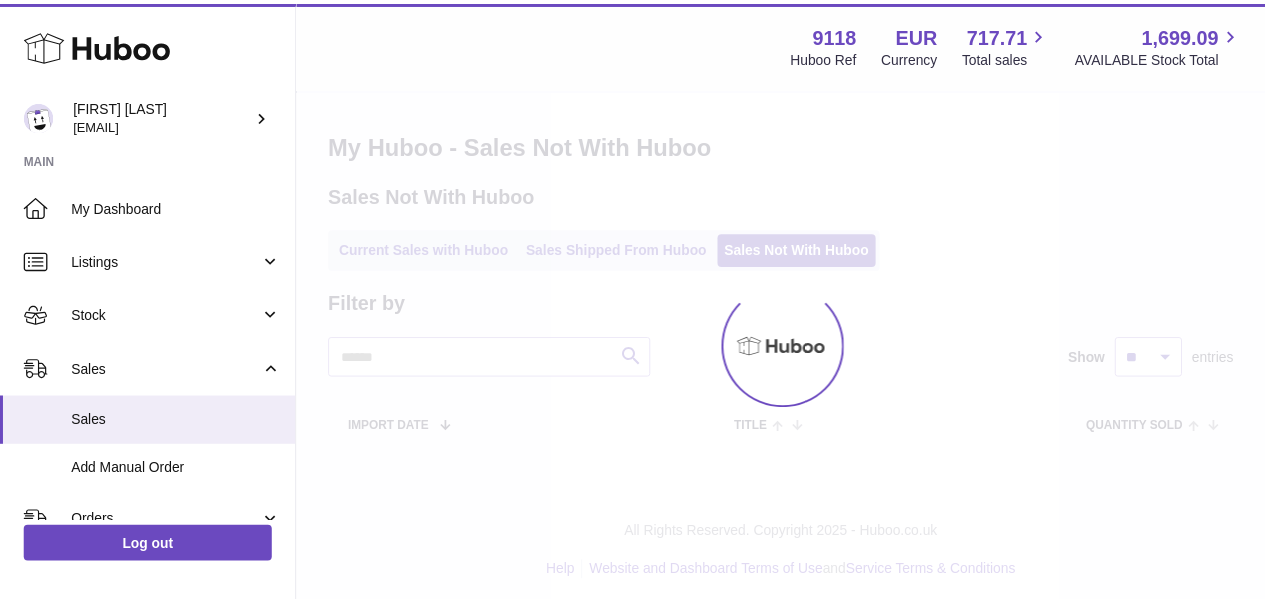 scroll, scrollTop: 0, scrollLeft: 0, axis: both 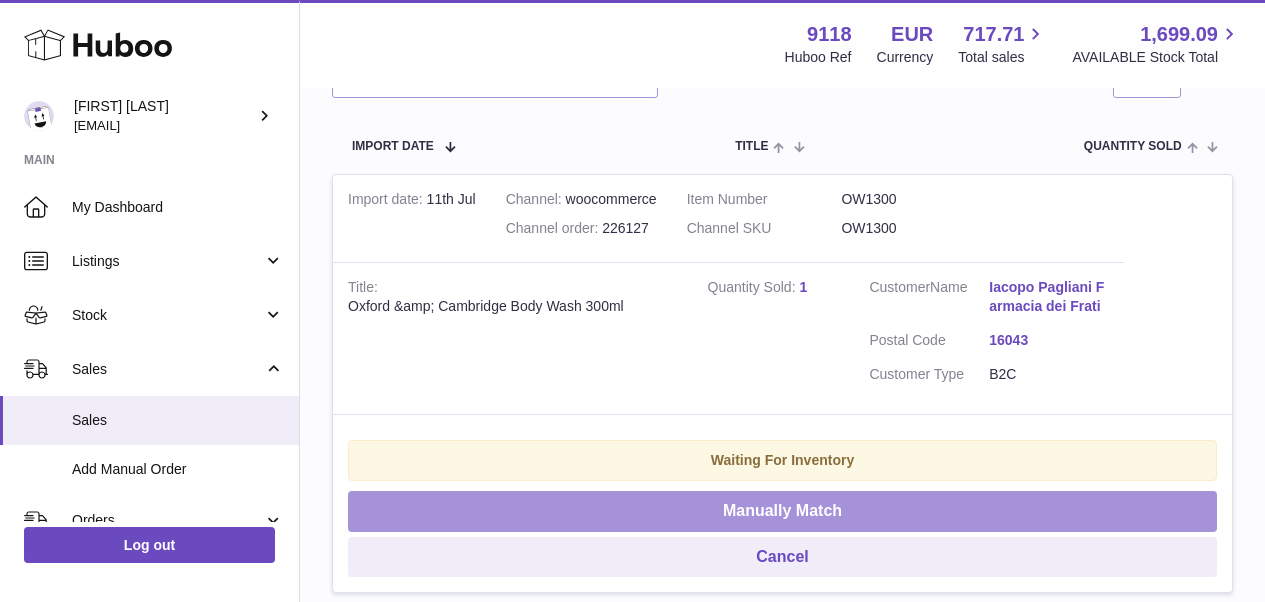 click on "Manually Match" at bounding box center [782, 511] 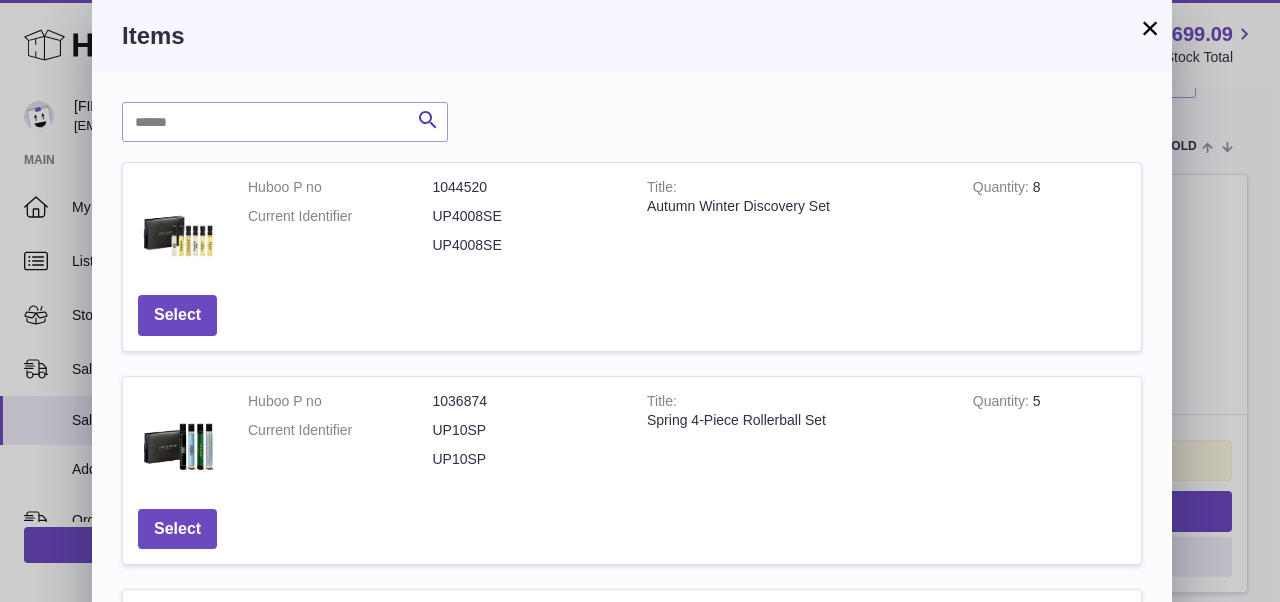 click on "×" at bounding box center [1150, 28] 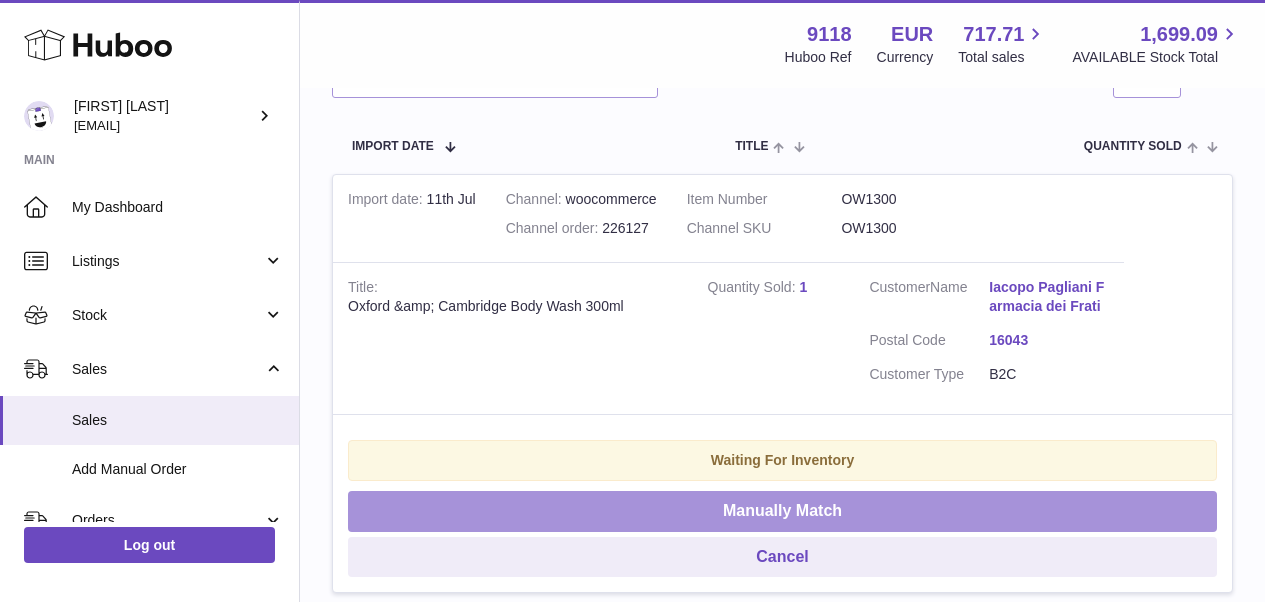 click on "Manually Match" at bounding box center [782, 511] 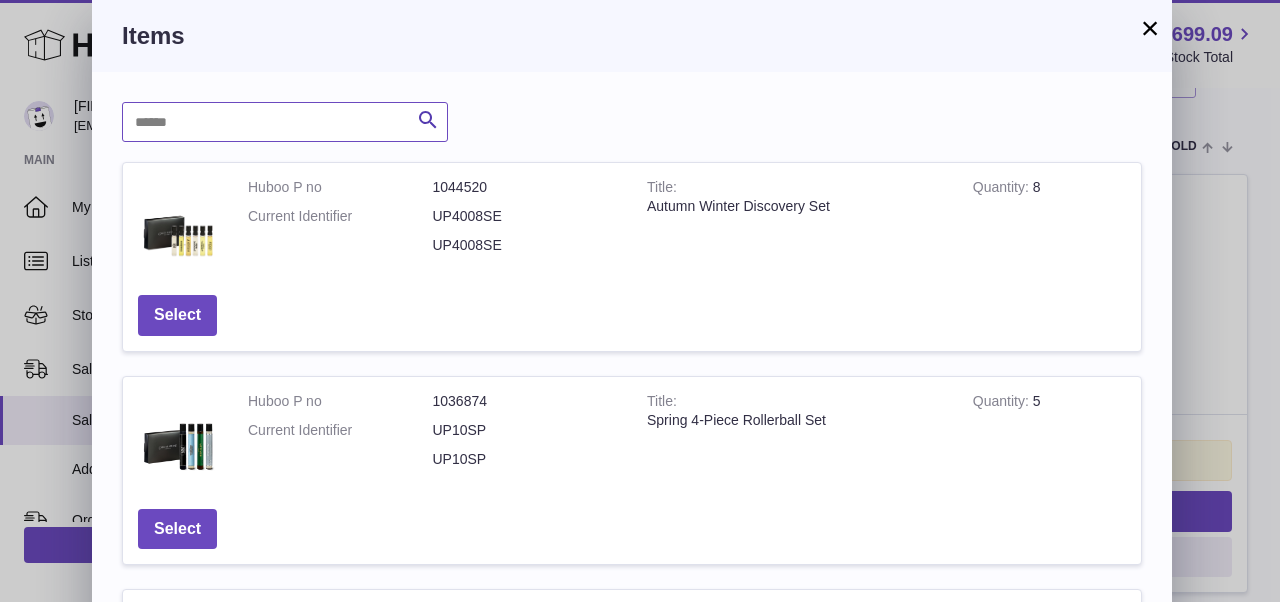 click at bounding box center (285, 122) 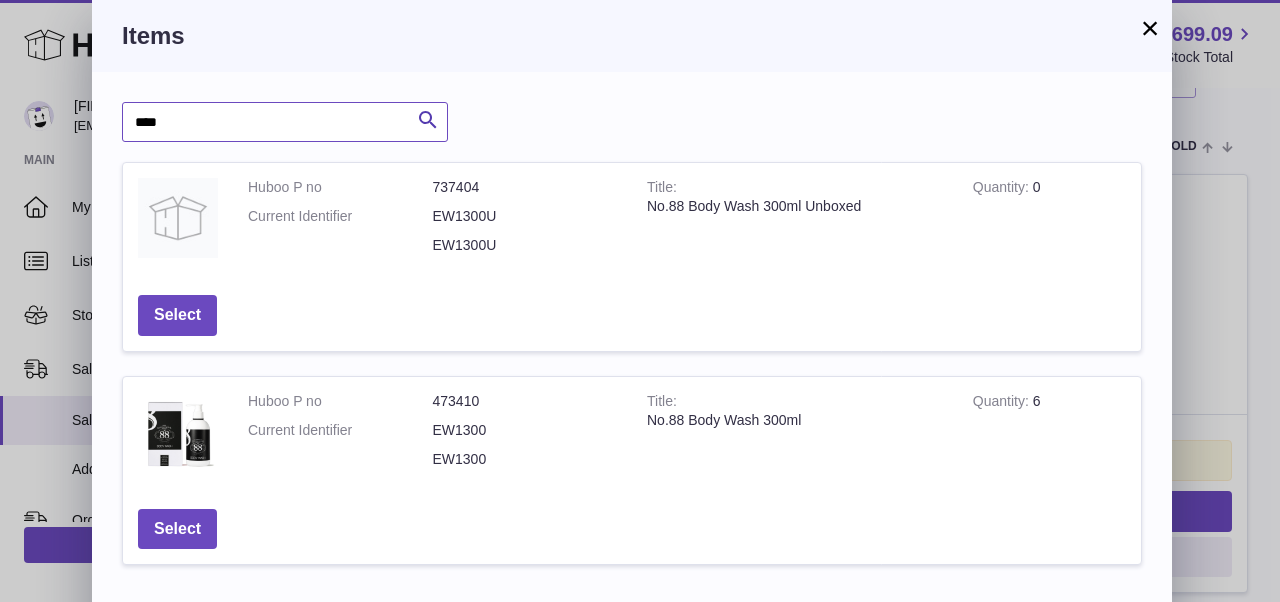 click on "****" at bounding box center [285, 122] 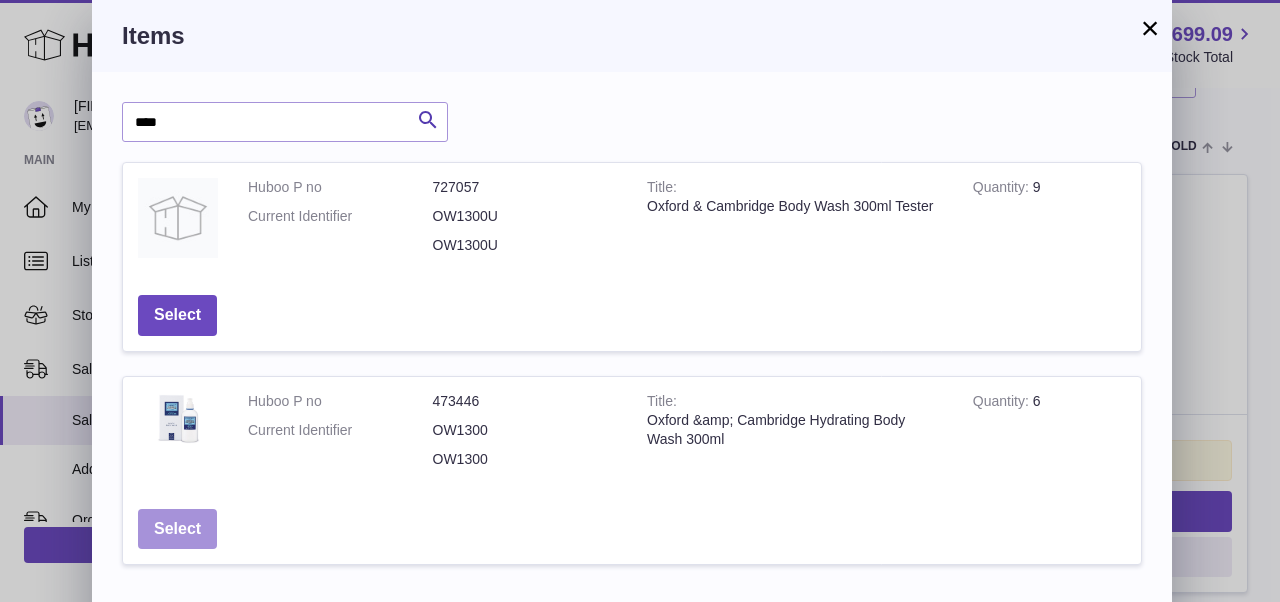 click on "Select" at bounding box center [177, 529] 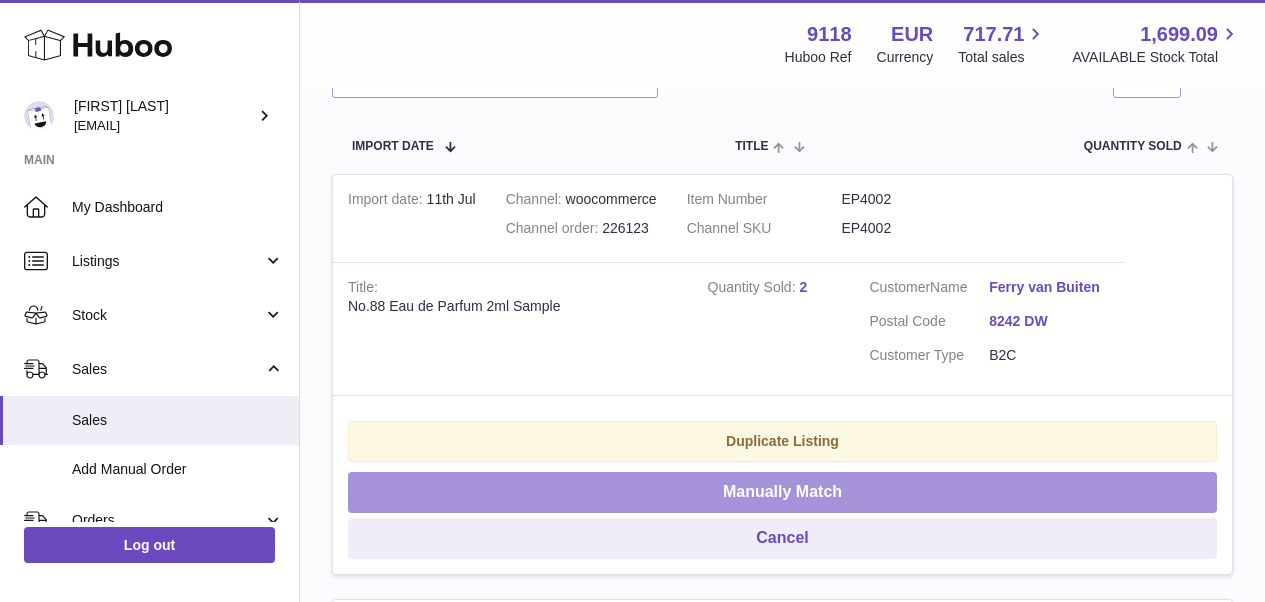 click on "Manually Match" at bounding box center (782, 492) 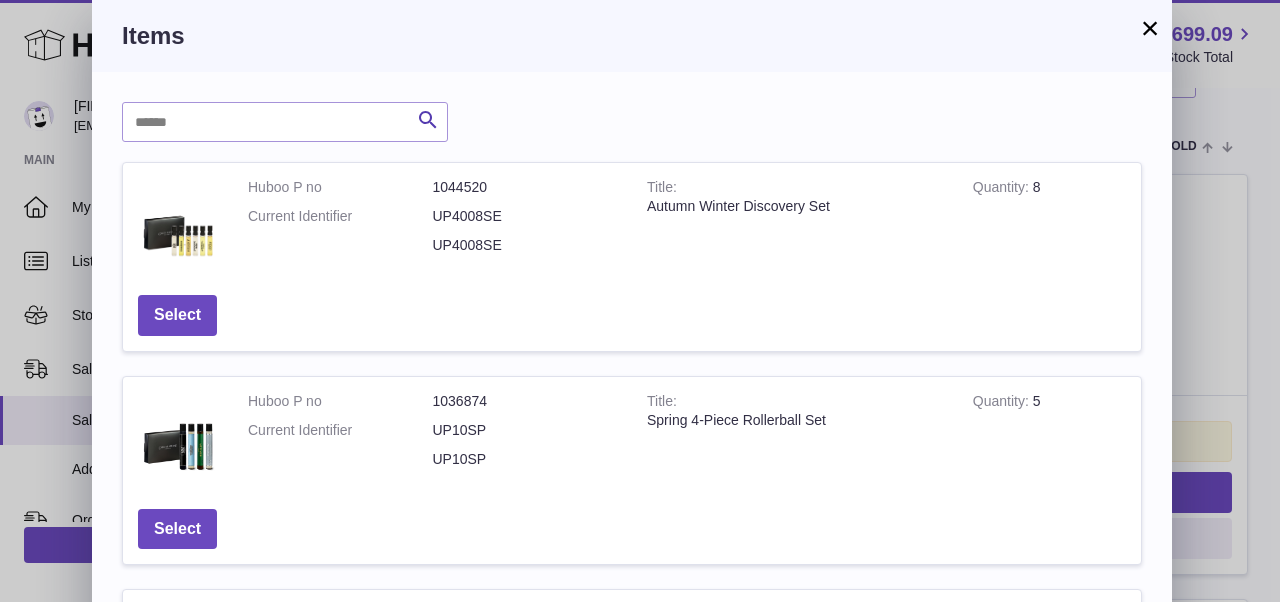 click on "×" at bounding box center (1150, 28) 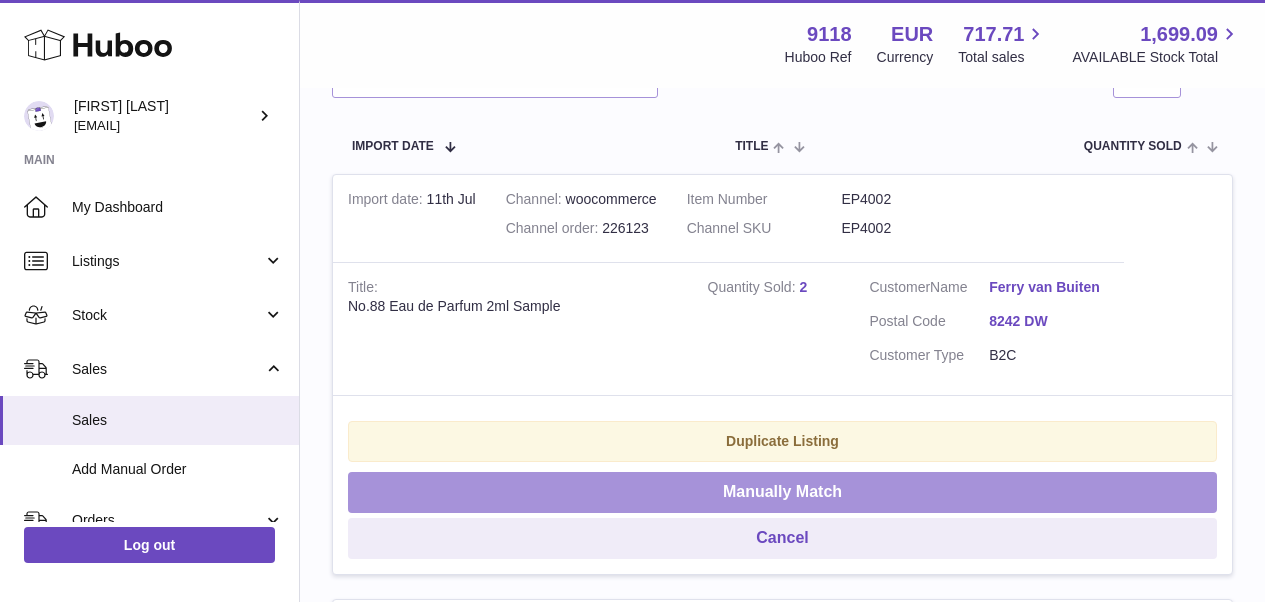 click on "Manually Match" at bounding box center [782, 492] 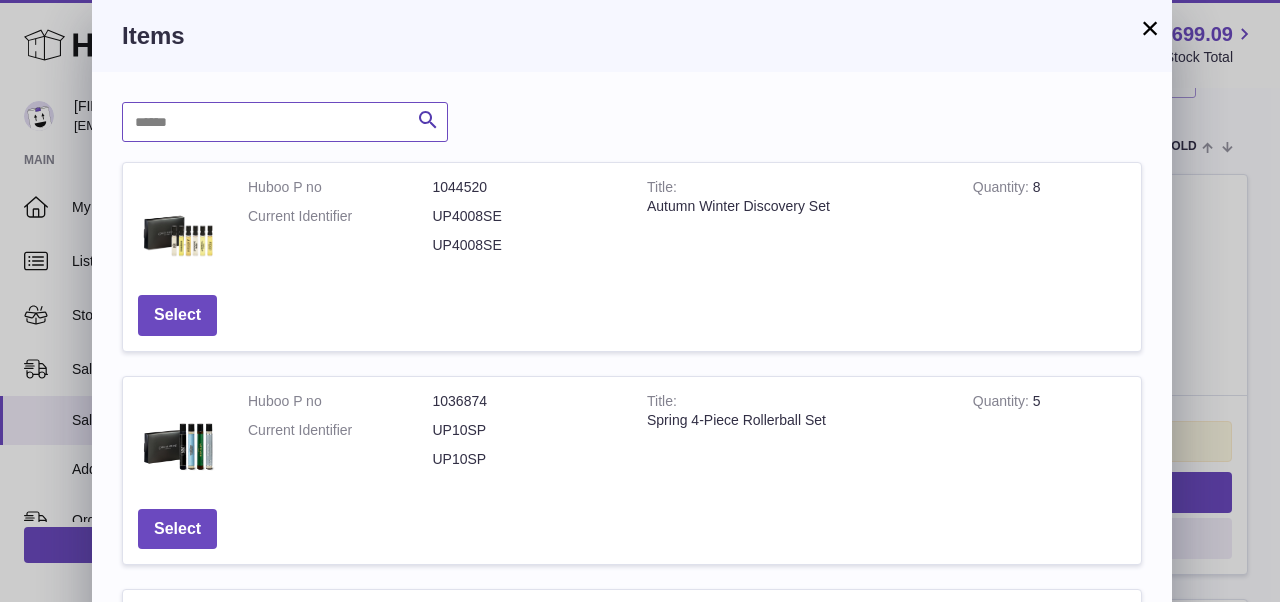 click at bounding box center (285, 122) 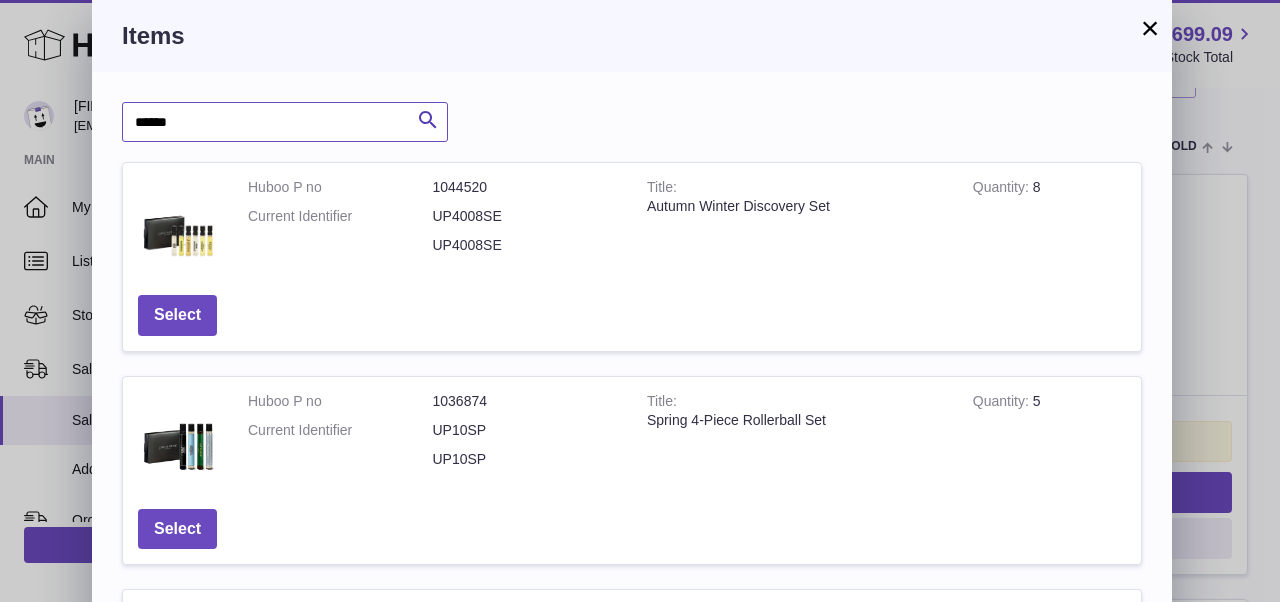 type on "******" 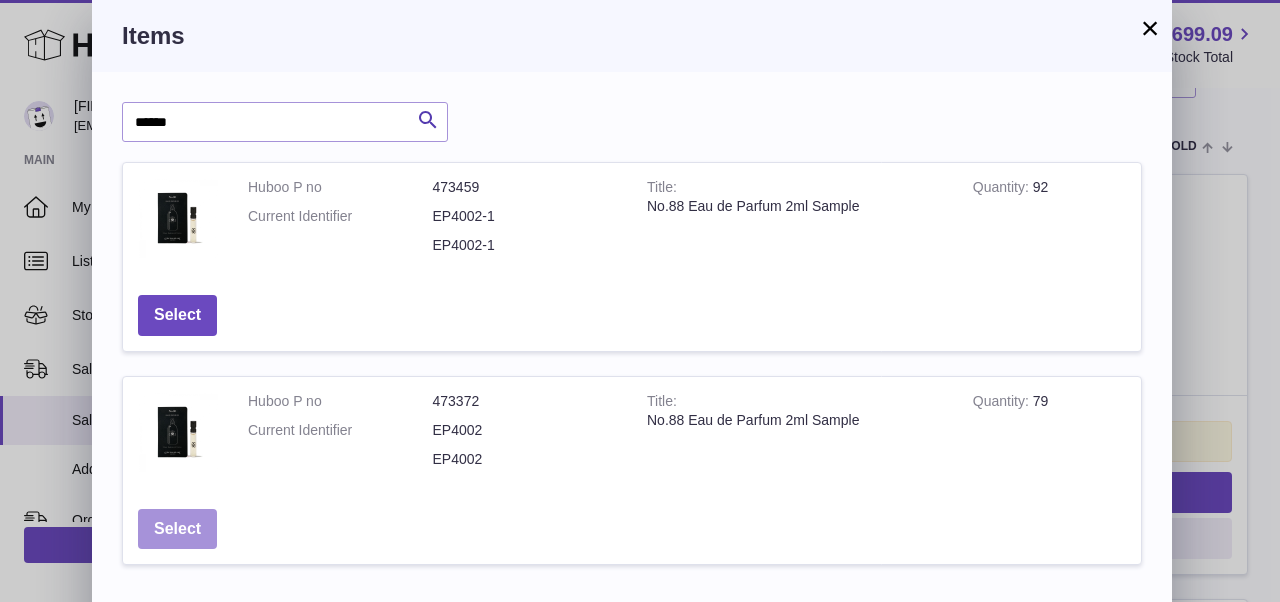 click on "Select" at bounding box center (177, 529) 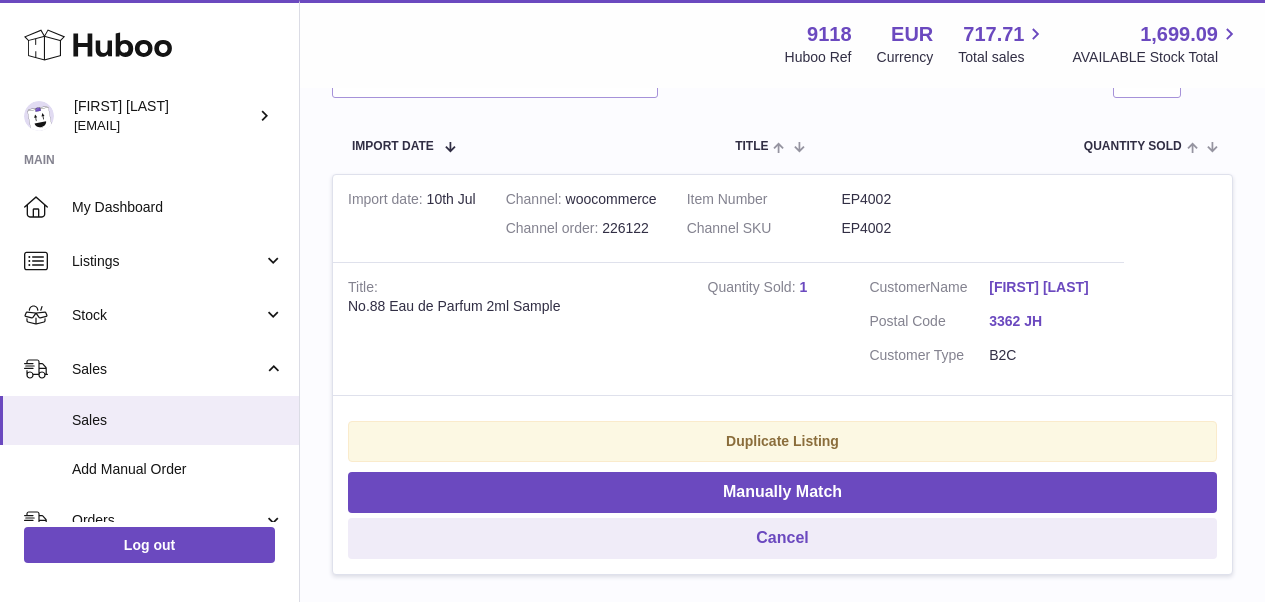 click on "Duplicate Listing" at bounding box center [782, 441] 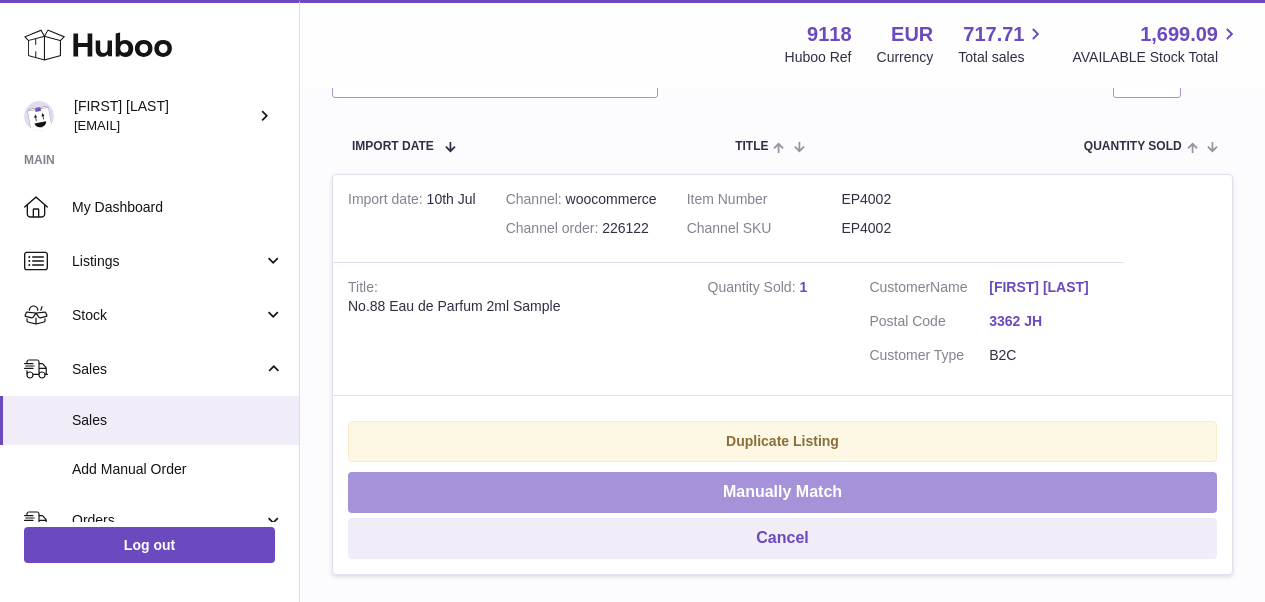 click on "Manually Match" at bounding box center [782, 492] 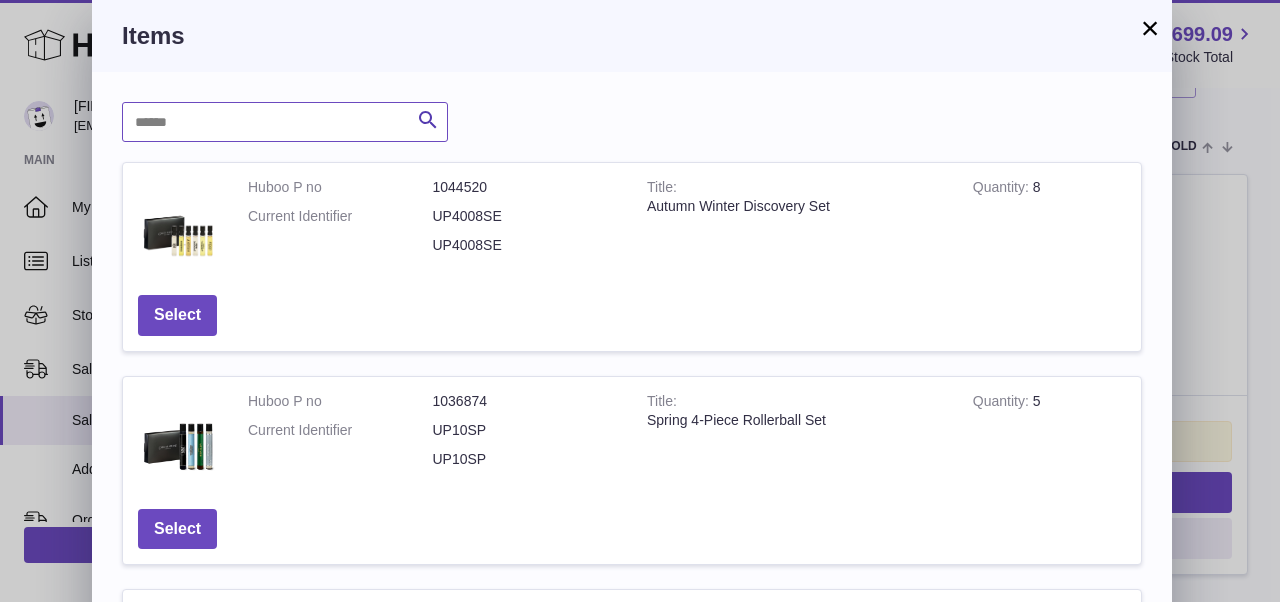 click at bounding box center [285, 122] 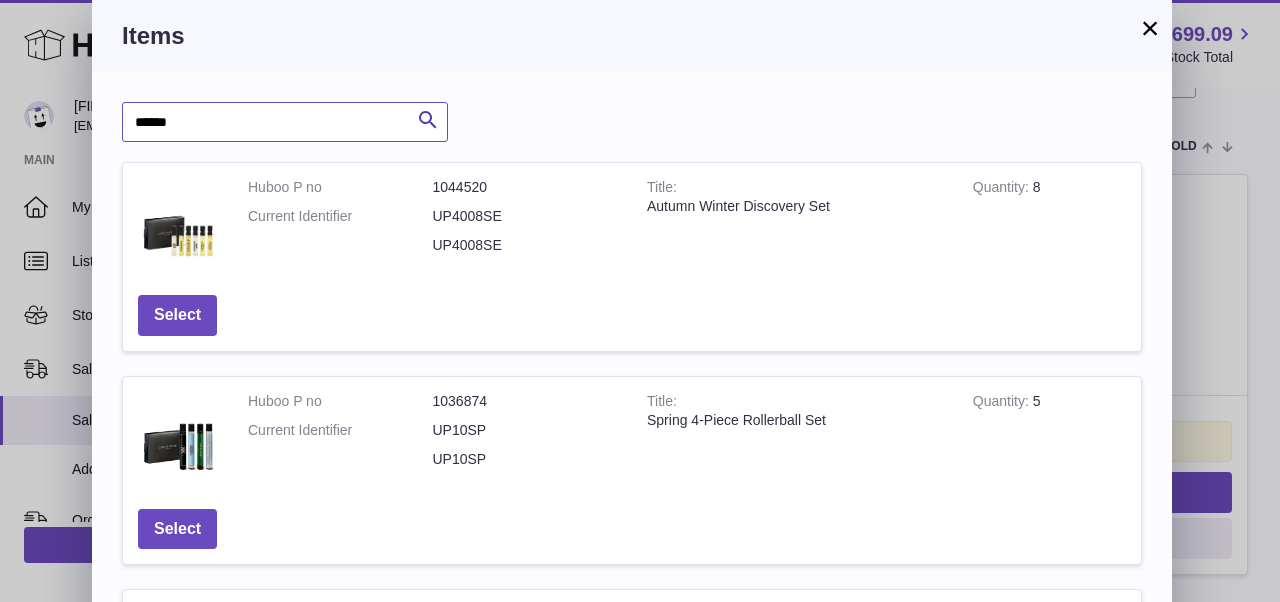 type on "******" 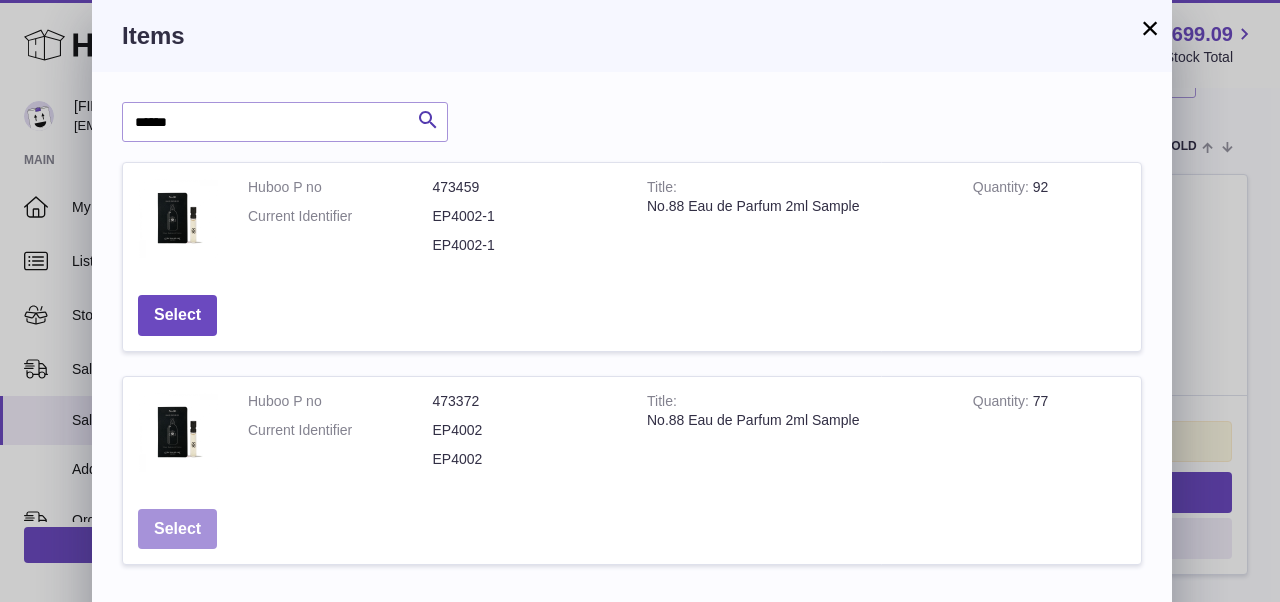 click on "Select" at bounding box center [177, 529] 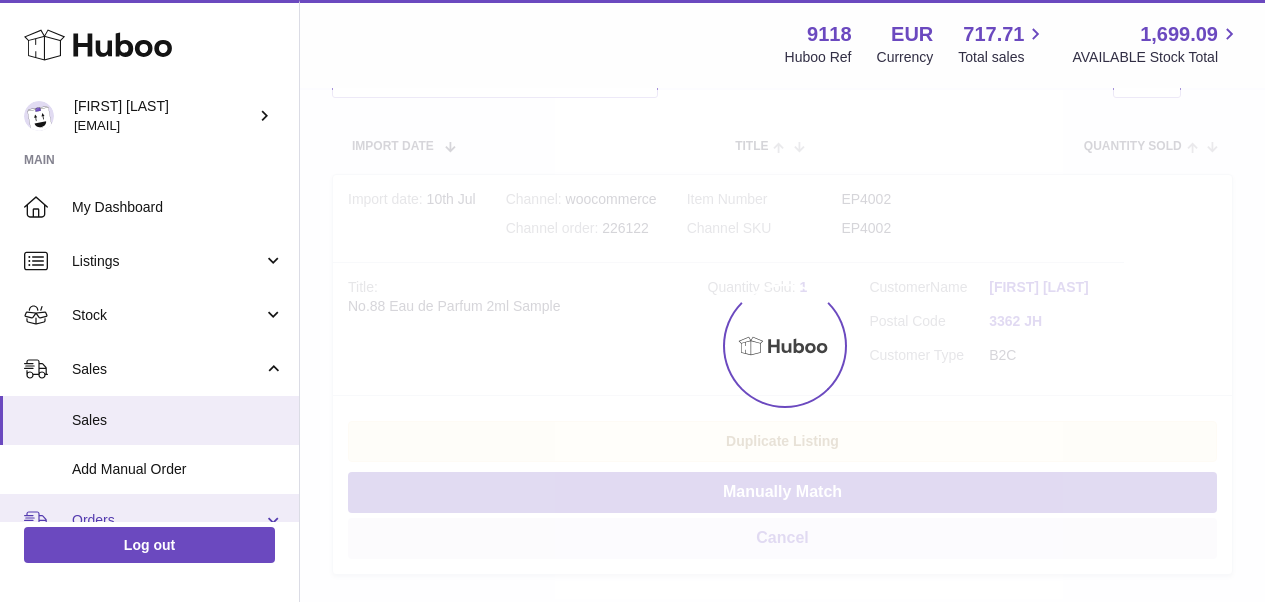 scroll, scrollTop: 101, scrollLeft: 0, axis: vertical 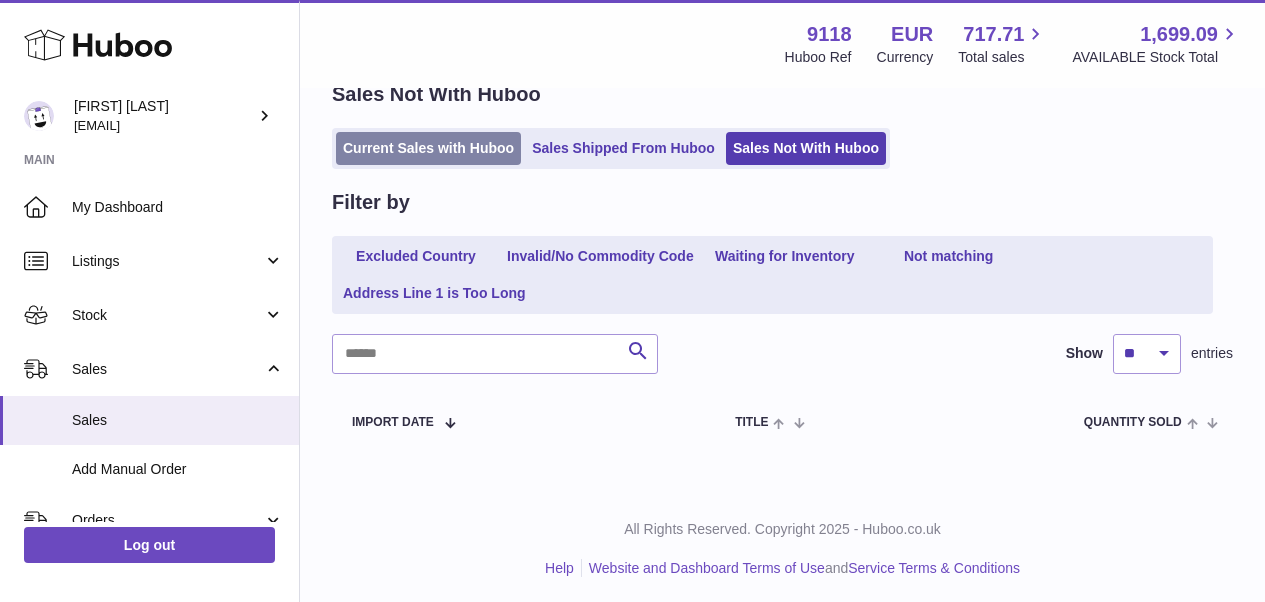 click on "Current Sales with Huboo" at bounding box center (428, 148) 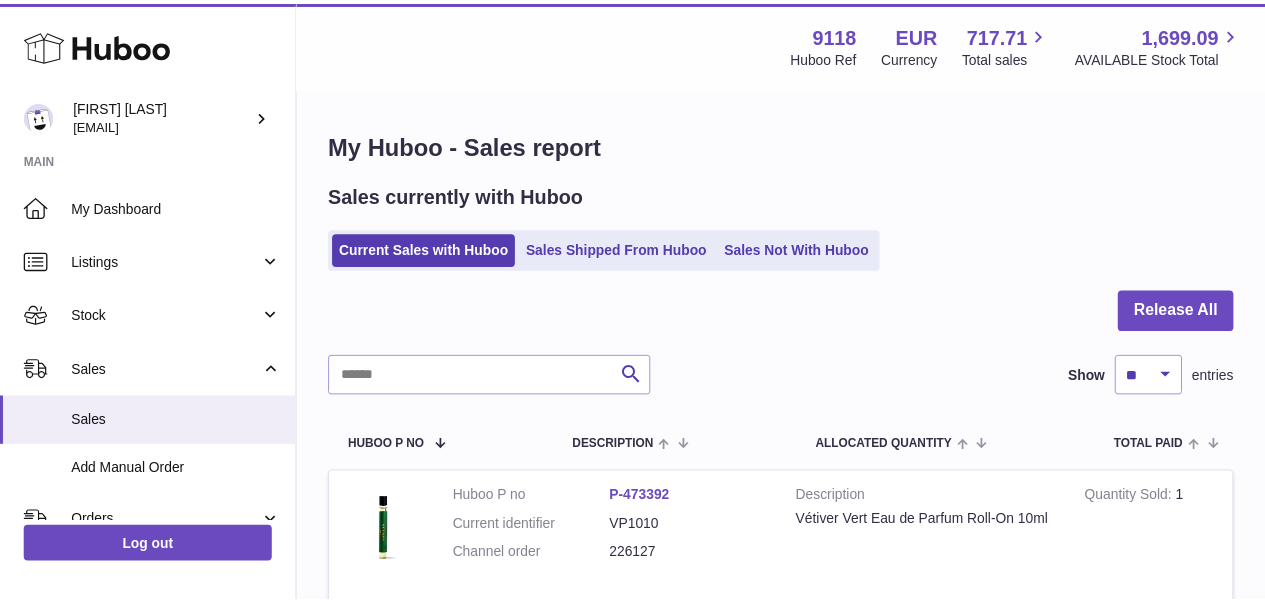 scroll, scrollTop: 0, scrollLeft: 0, axis: both 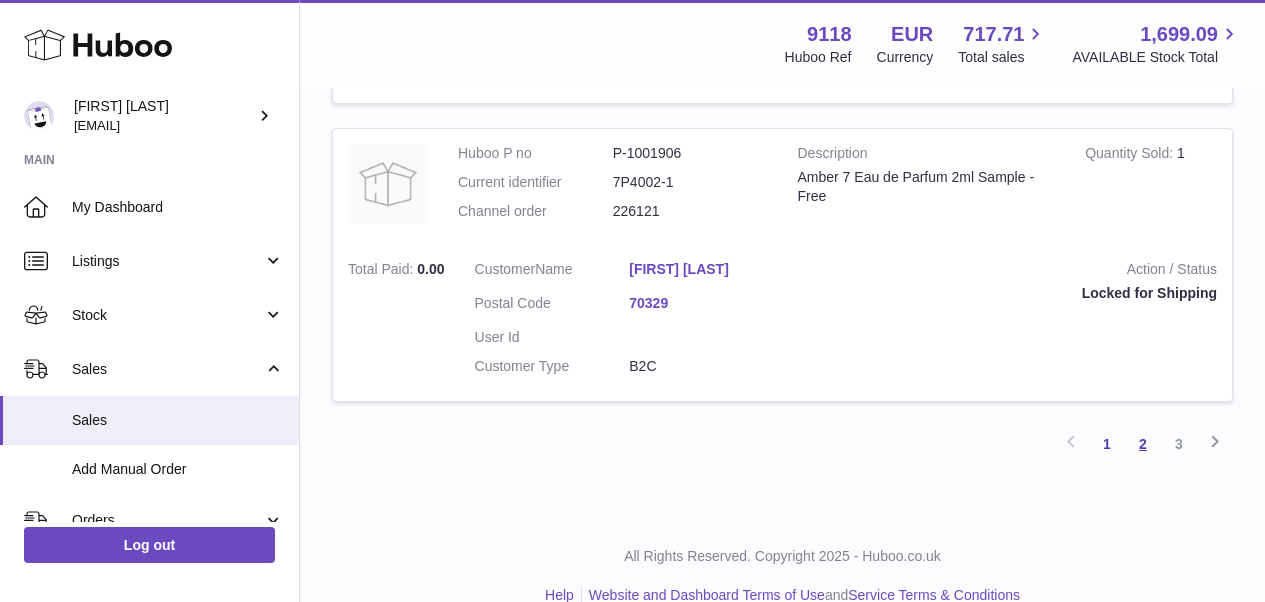 click on "2" at bounding box center (1143, 444) 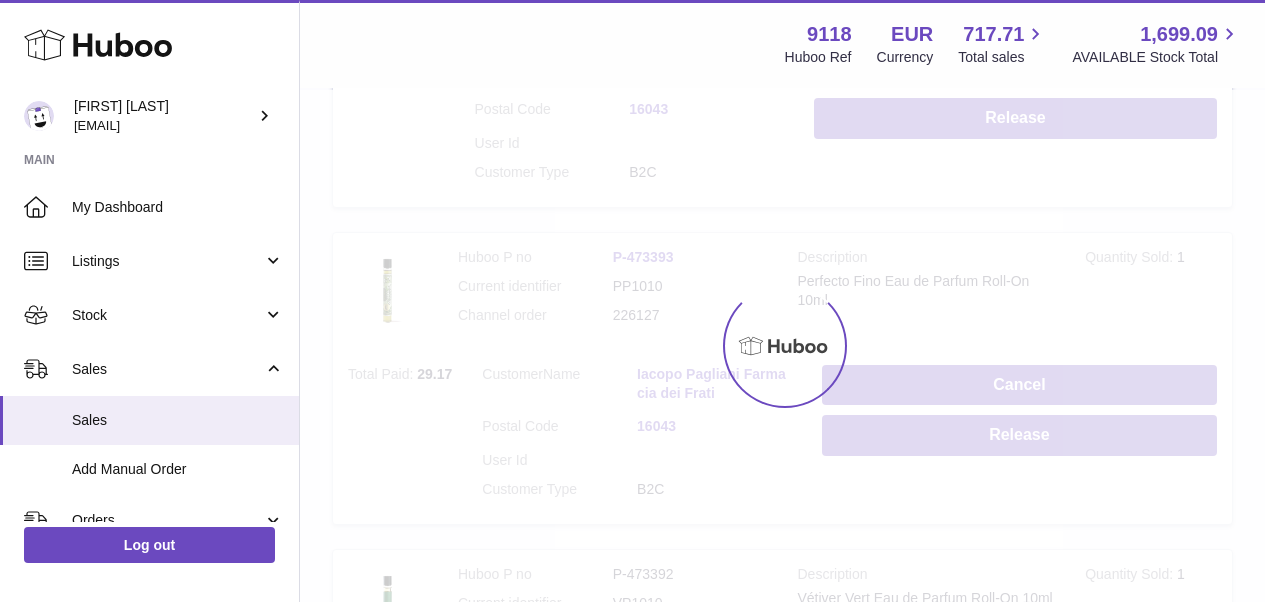 scroll, scrollTop: 90, scrollLeft: 0, axis: vertical 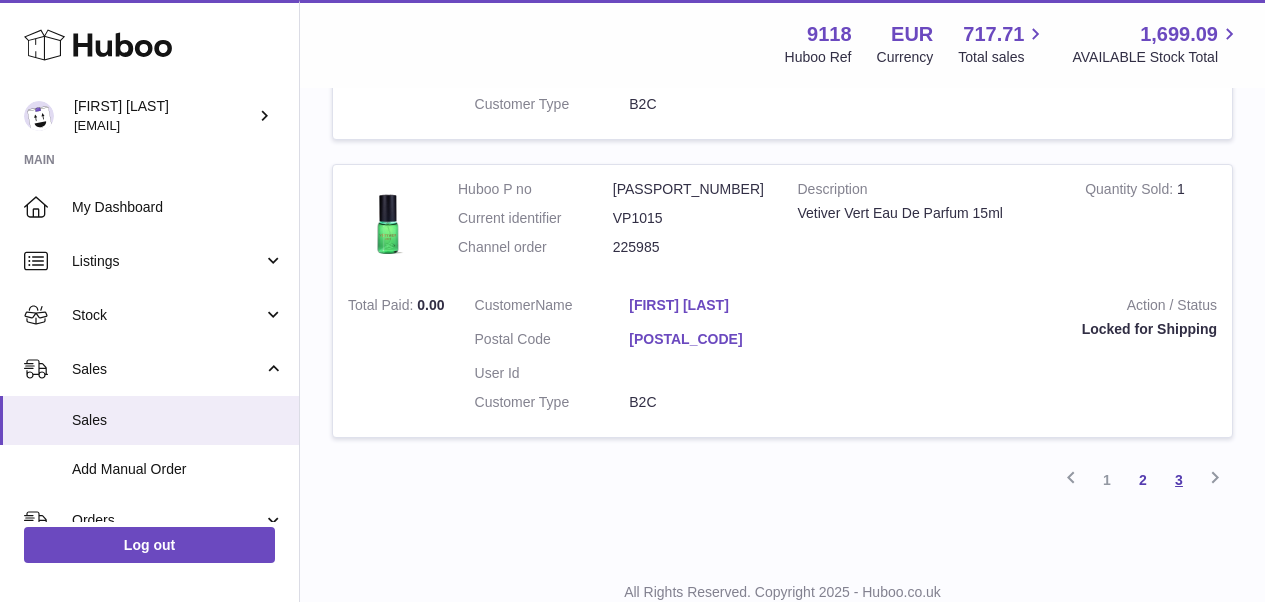 click on "3" at bounding box center [1179, 480] 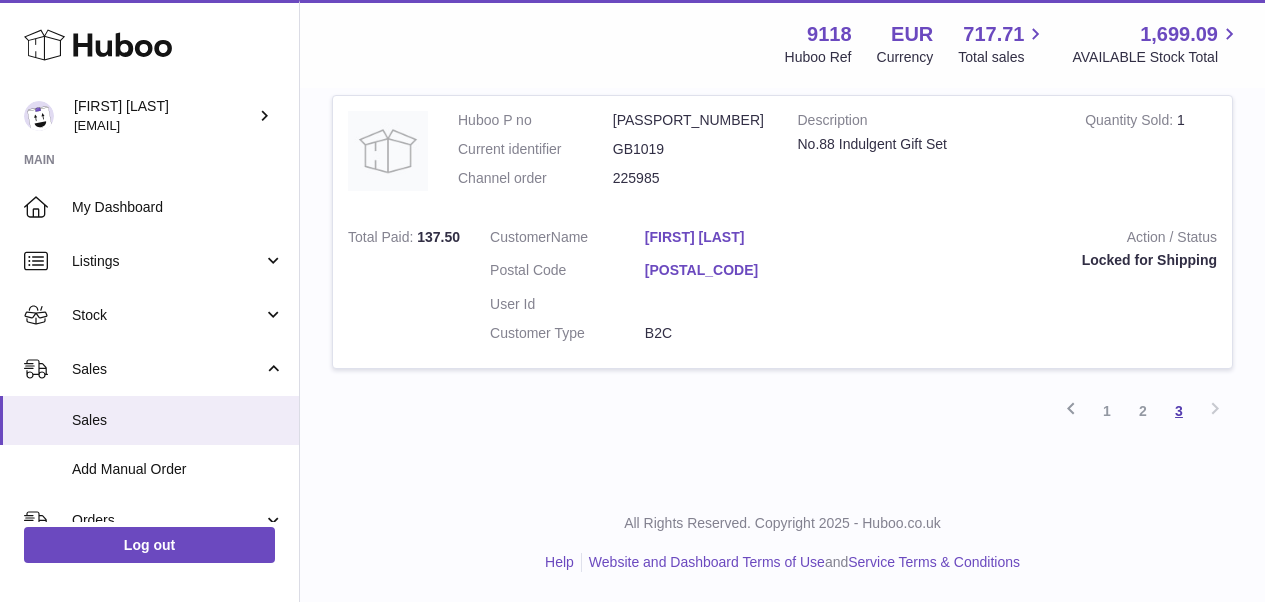 scroll, scrollTop: 90, scrollLeft: 0, axis: vertical 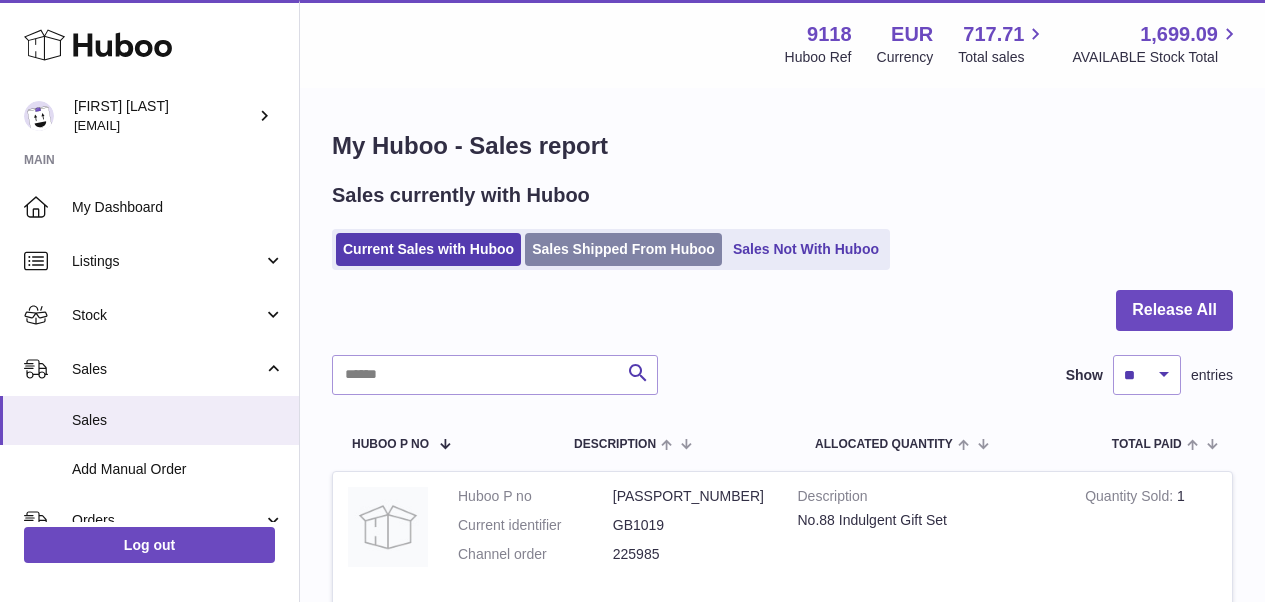 click on "Sales Shipped From Huboo" at bounding box center [623, 249] 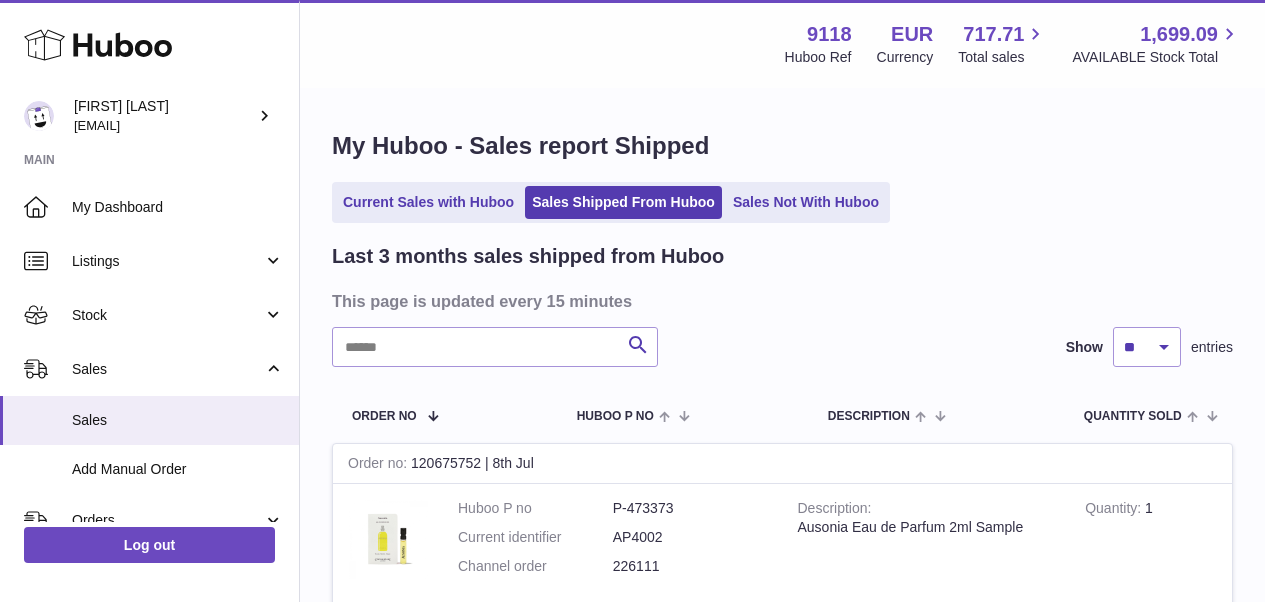 scroll, scrollTop: 0, scrollLeft: 0, axis: both 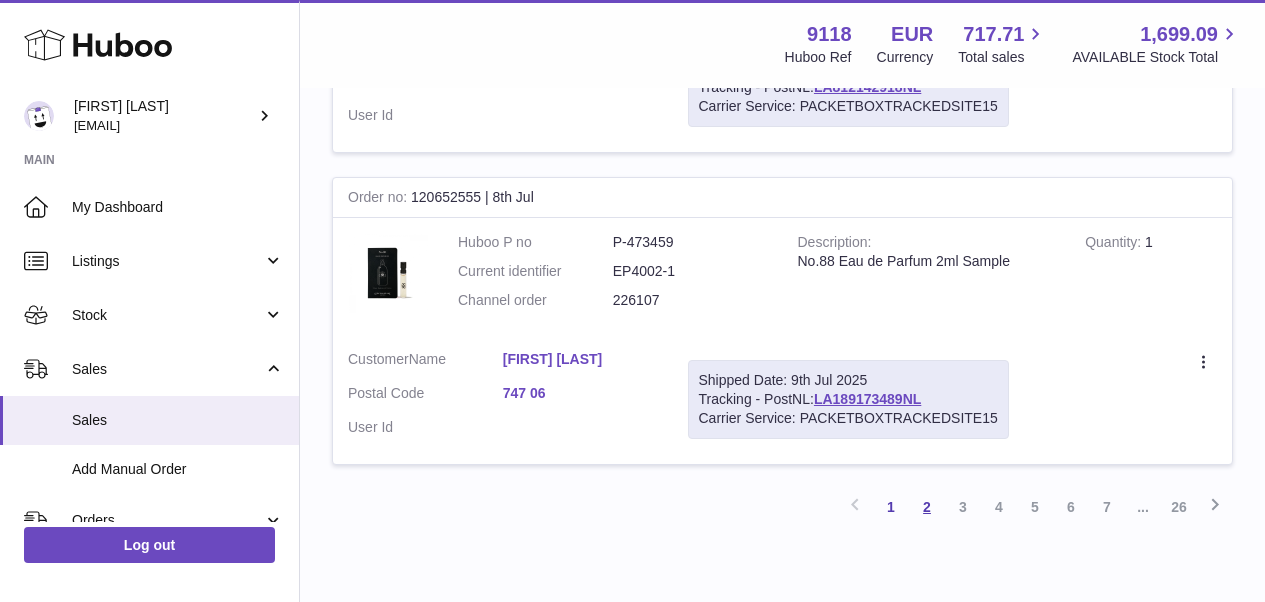 click on "2" at bounding box center (927, 507) 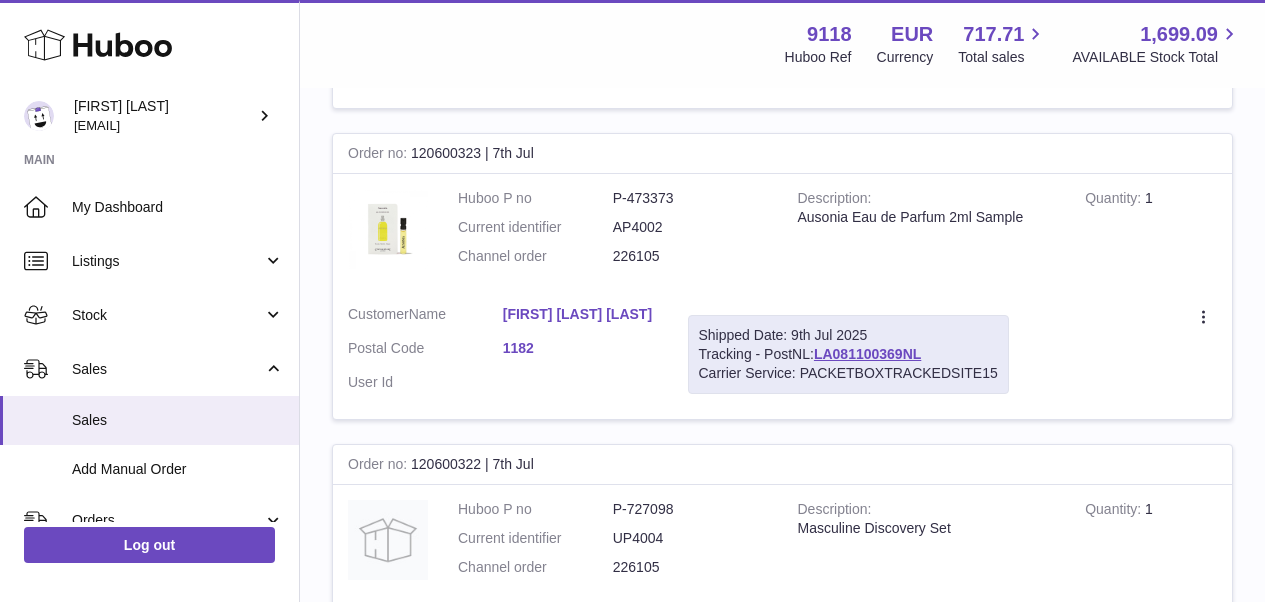 scroll, scrollTop: 90, scrollLeft: 0, axis: vertical 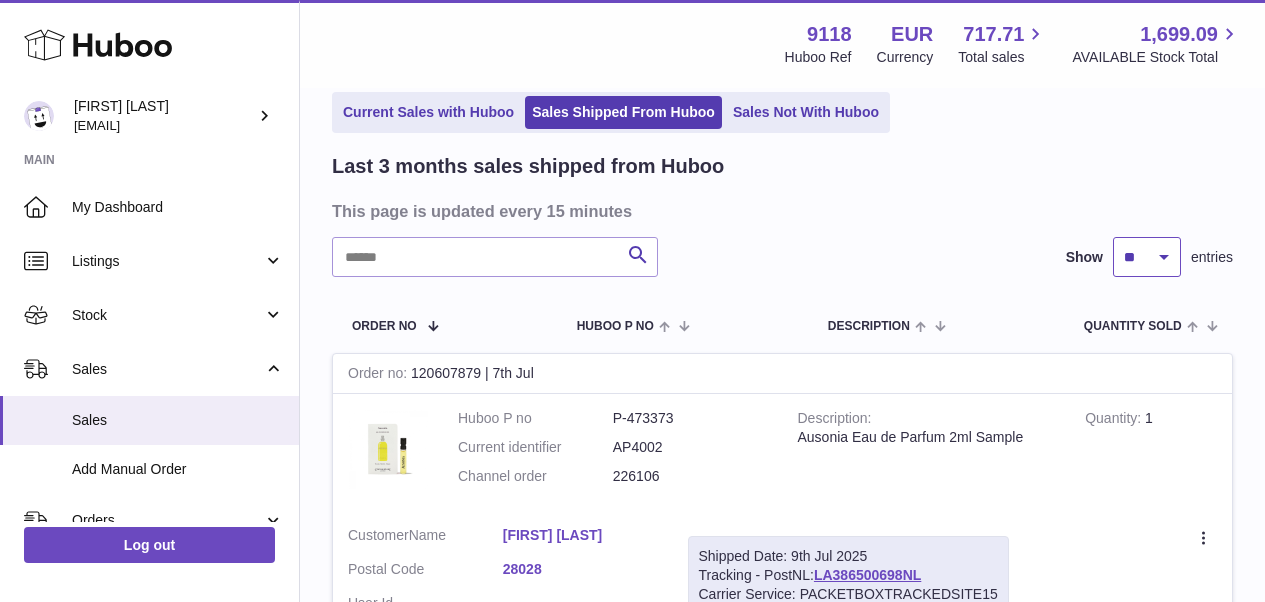 select on "**" 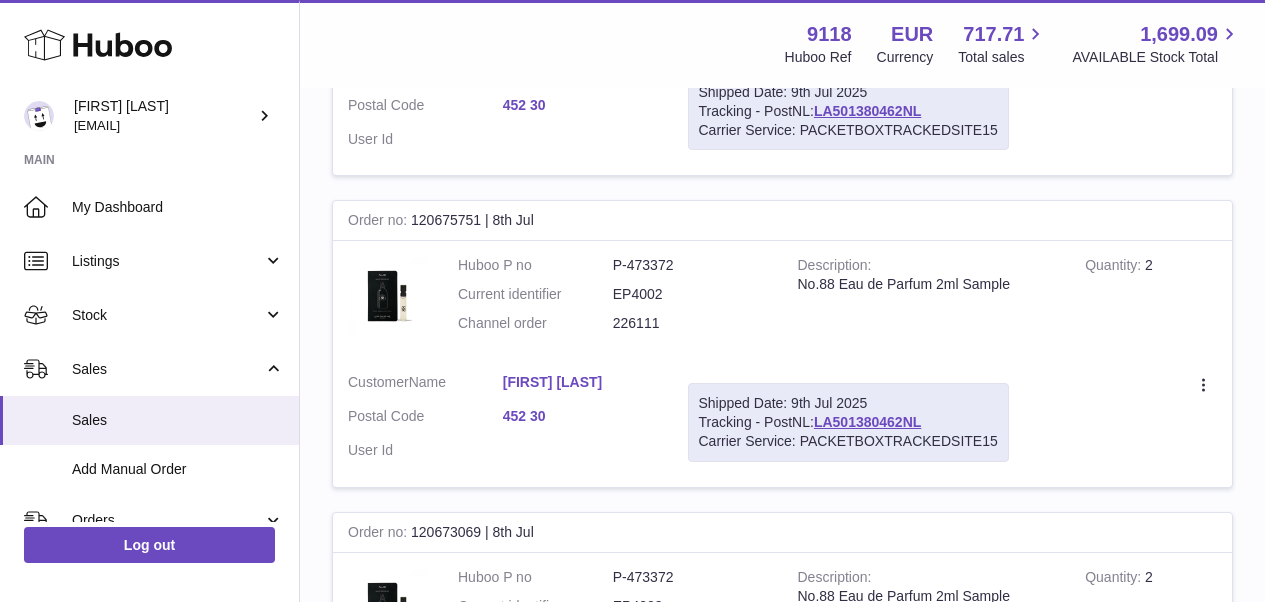 scroll, scrollTop: 652, scrollLeft: 0, axis: vertical 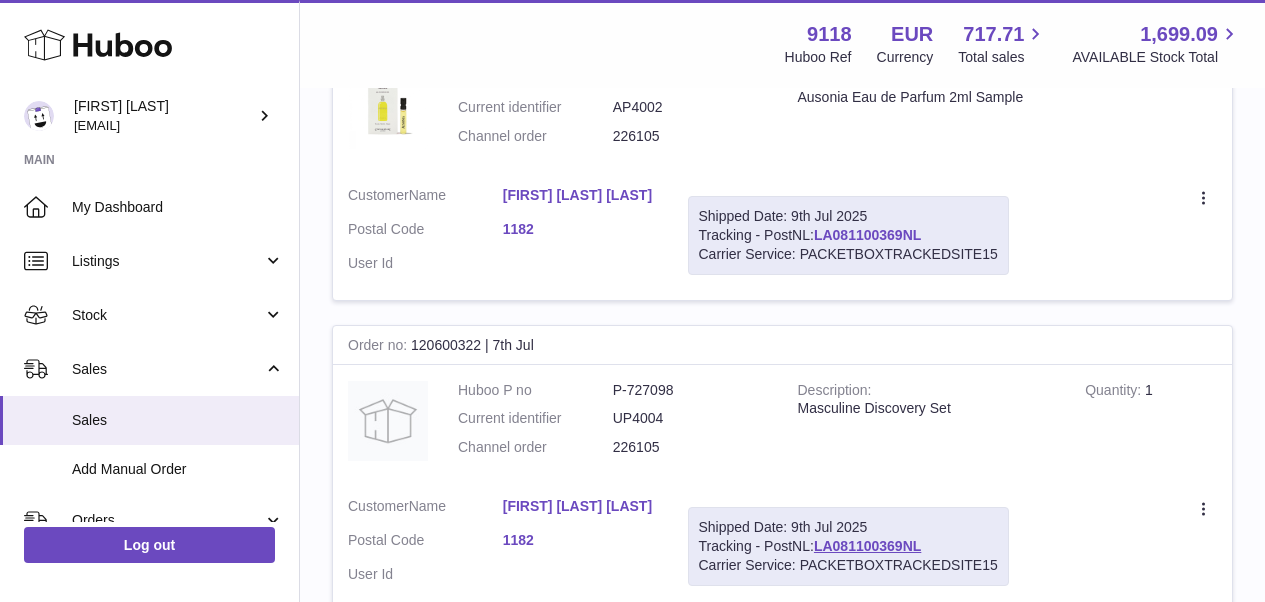 drag, startPoint x: 939, startPoint y: 162, endPoint x: 817, endPoint y: 162, distance: 122 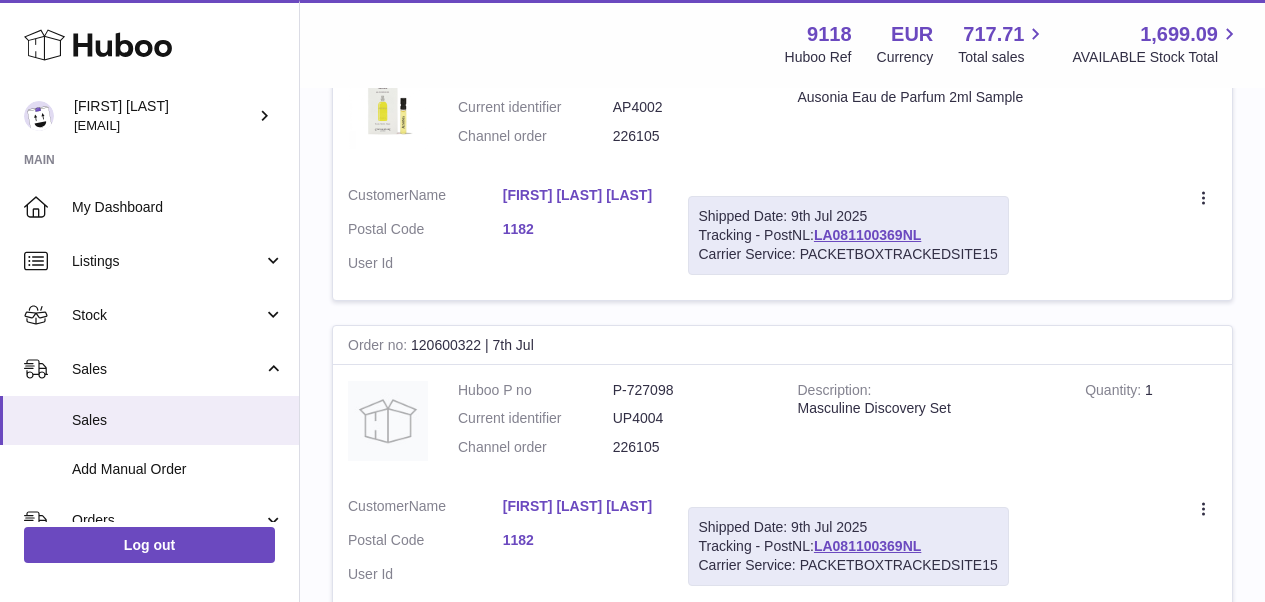 copy on "LA081100369NL" 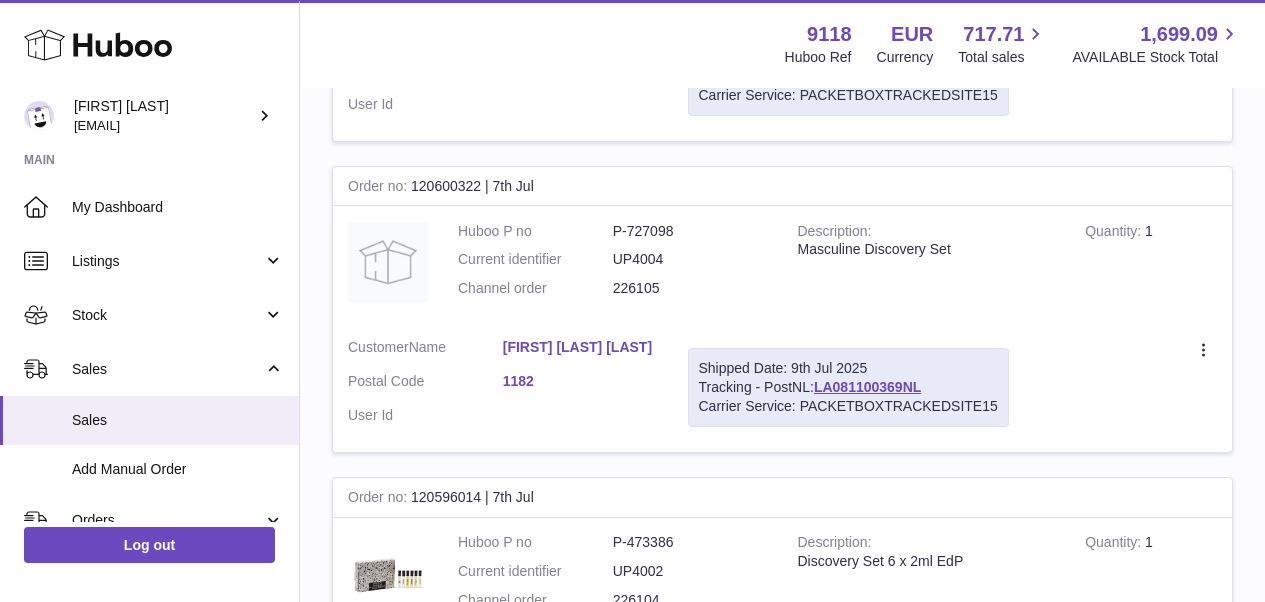 scroll, scrollTop: 4351, scrollLeft: 0, axis: vertical 